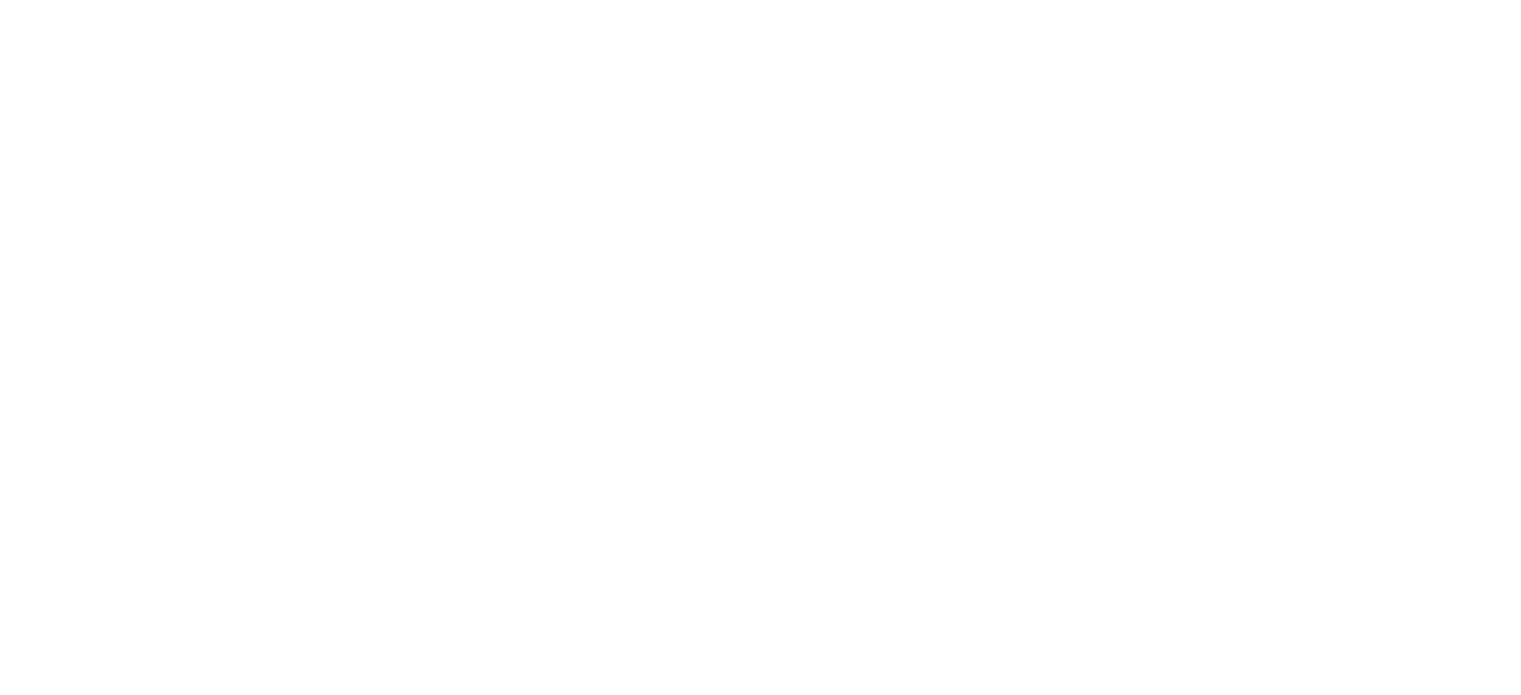 select on "******" 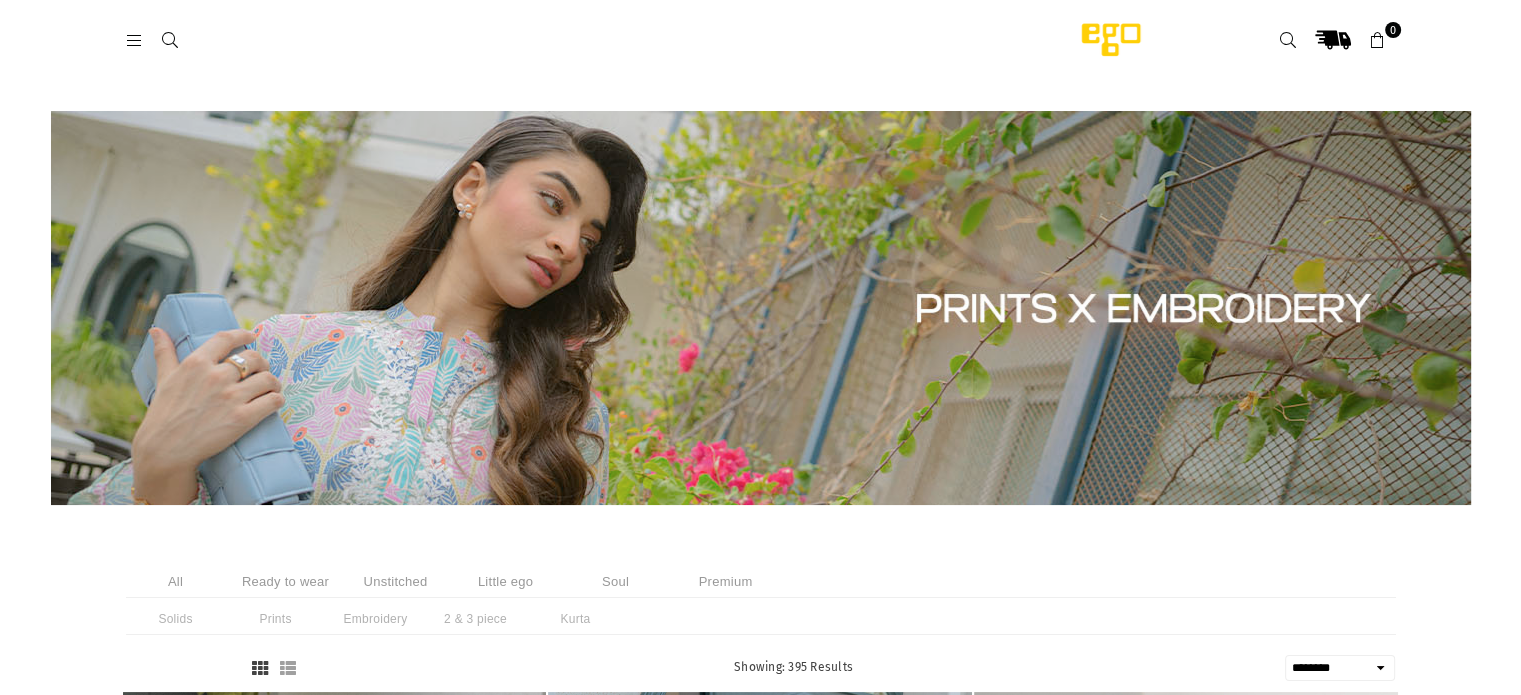 scroll, scrollTop: 0, scrollLeft: 0, axis: both 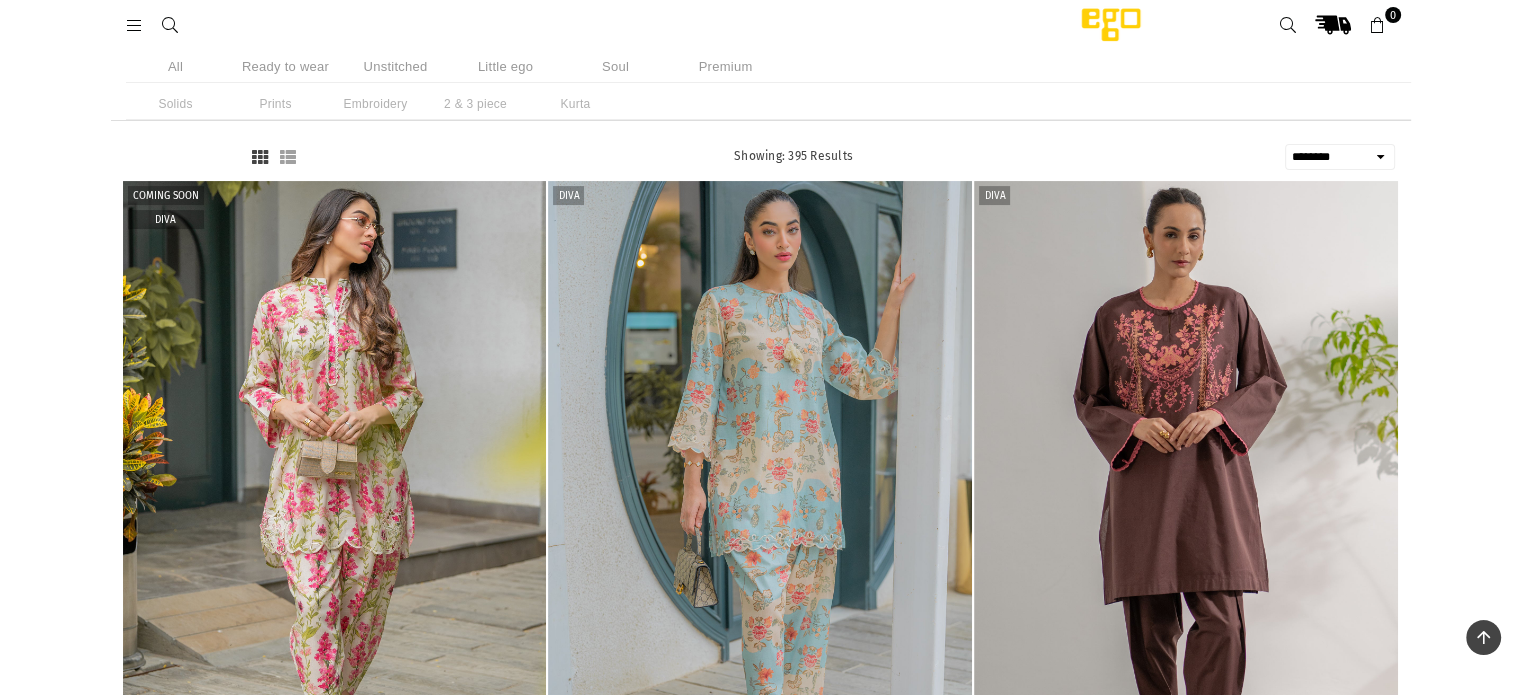 click on "Ready to wear" at bounding box center (286, 66) 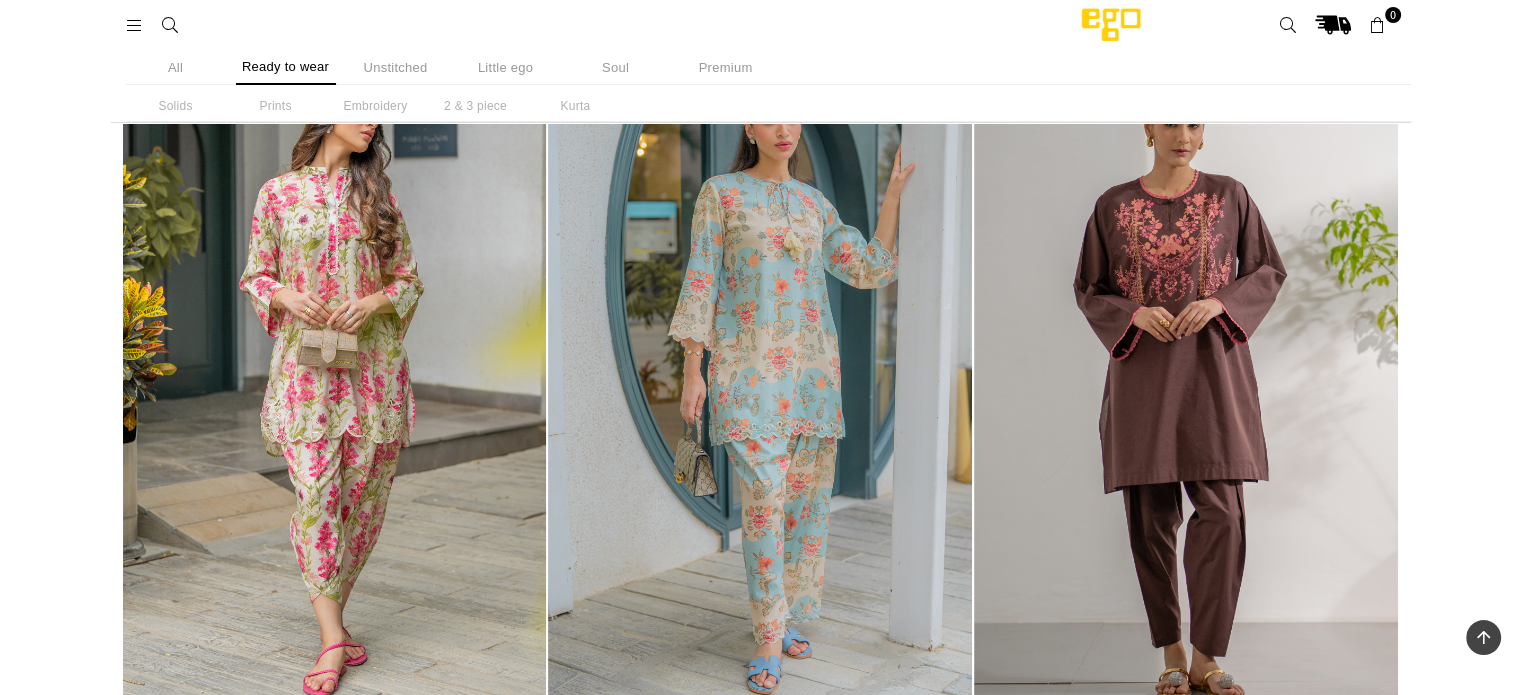 scroll, scrollTop: 521, scrollLeft: 0, axis: vertical 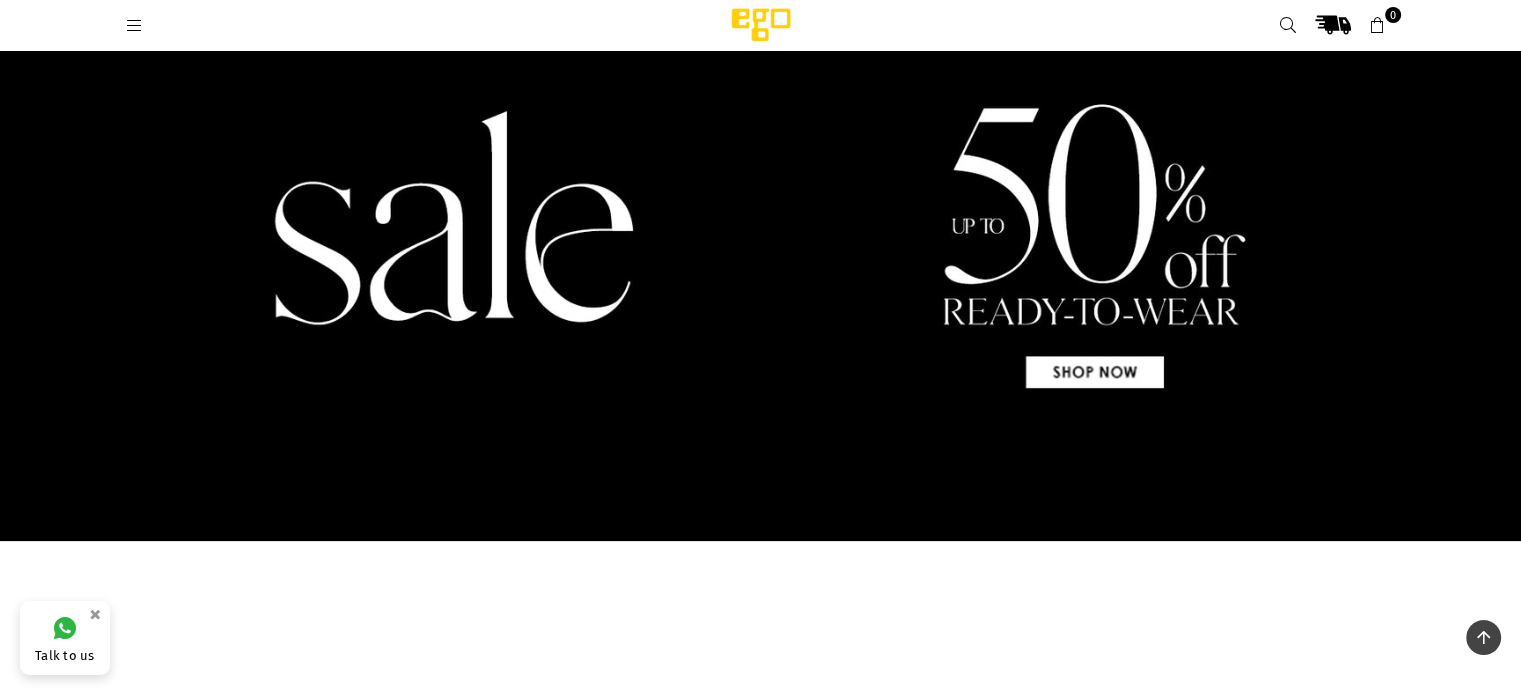 click at bounding box center [760, 216] 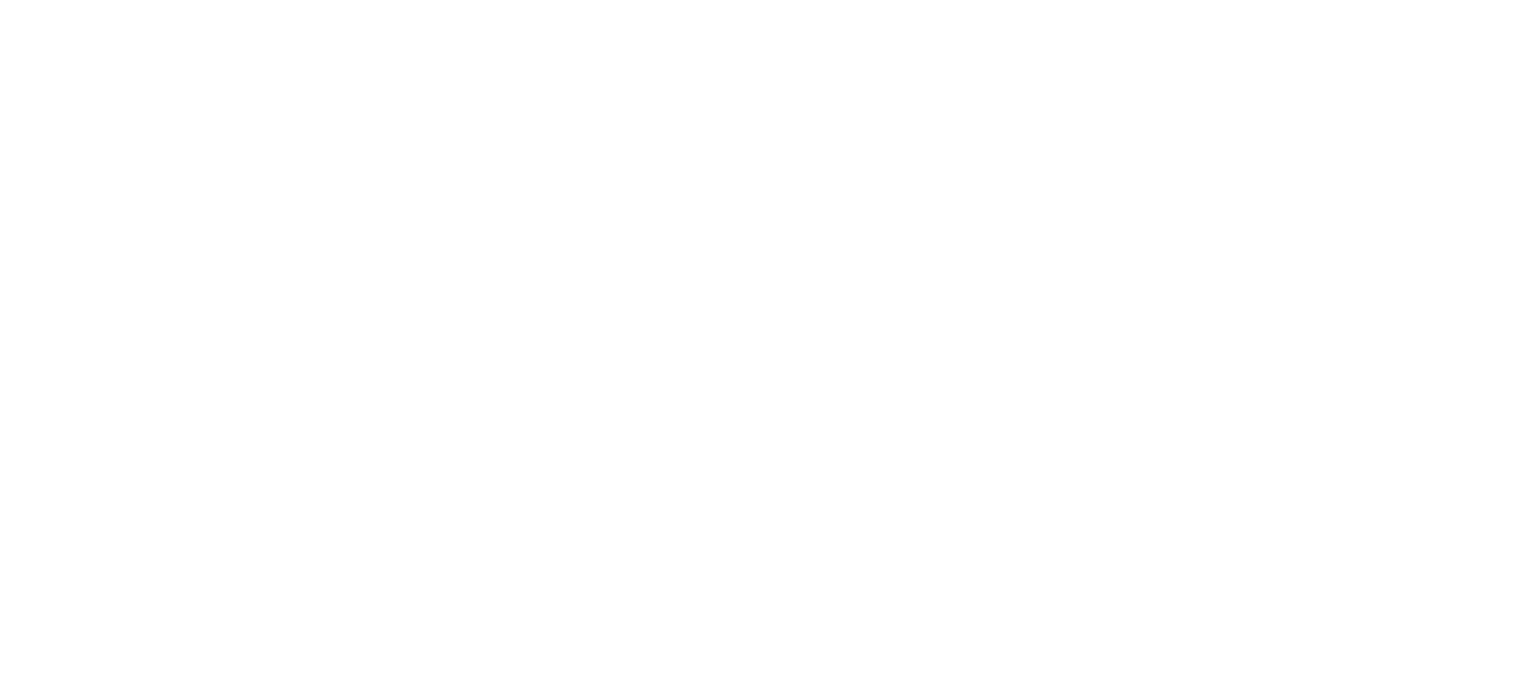 scroll, scrollTop: 0, scrollLeft: 0, axis: both 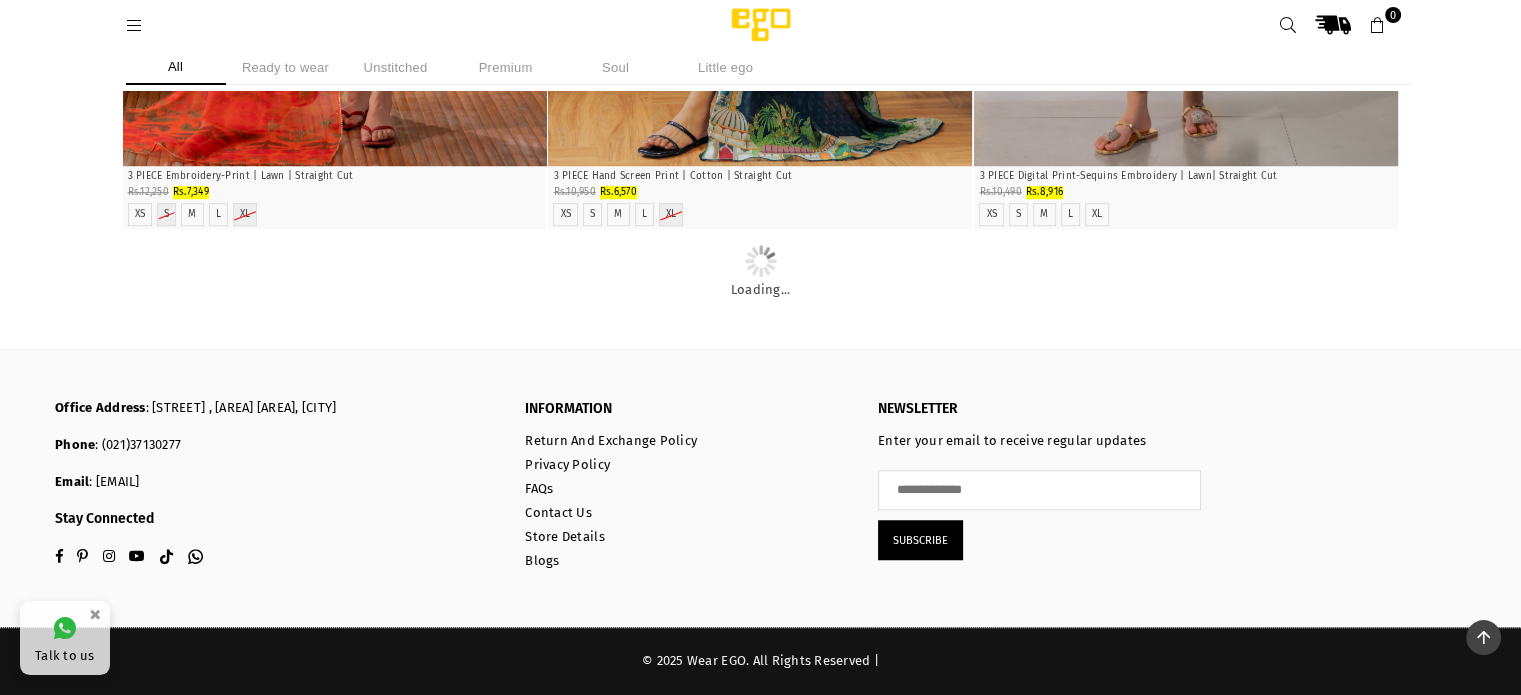 click at bounding box center (1186, -665) 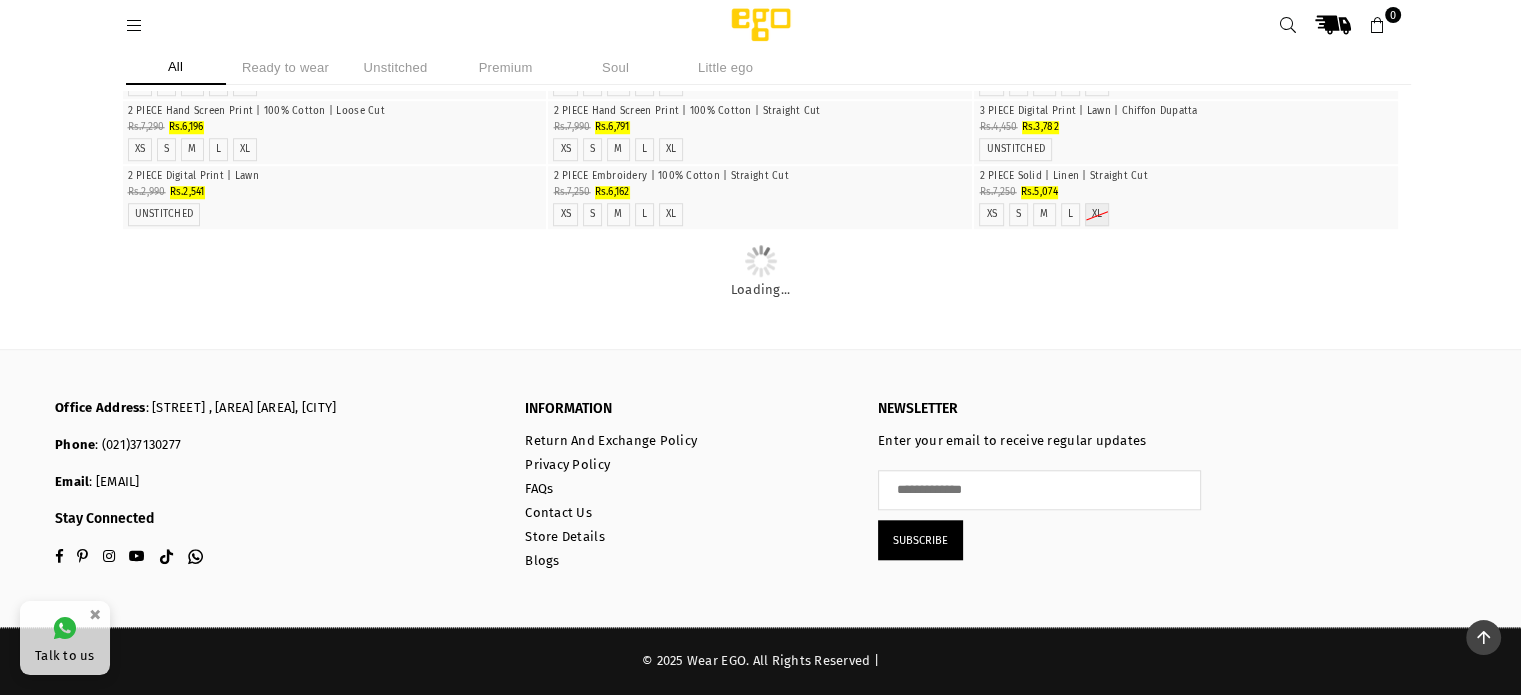 scroll, scrollTop: 2436, scrollLeft: 0, axis: vertical 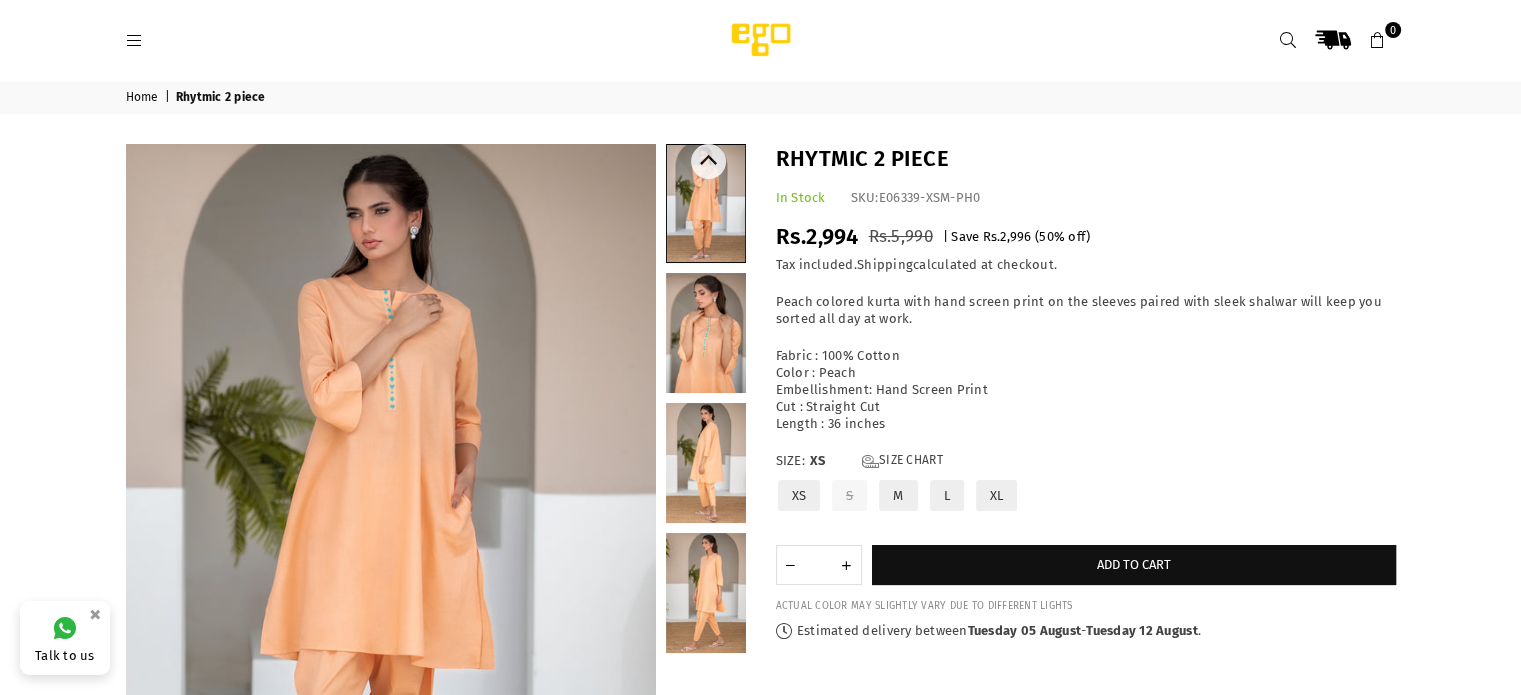 click at bounding box center [706, 333] 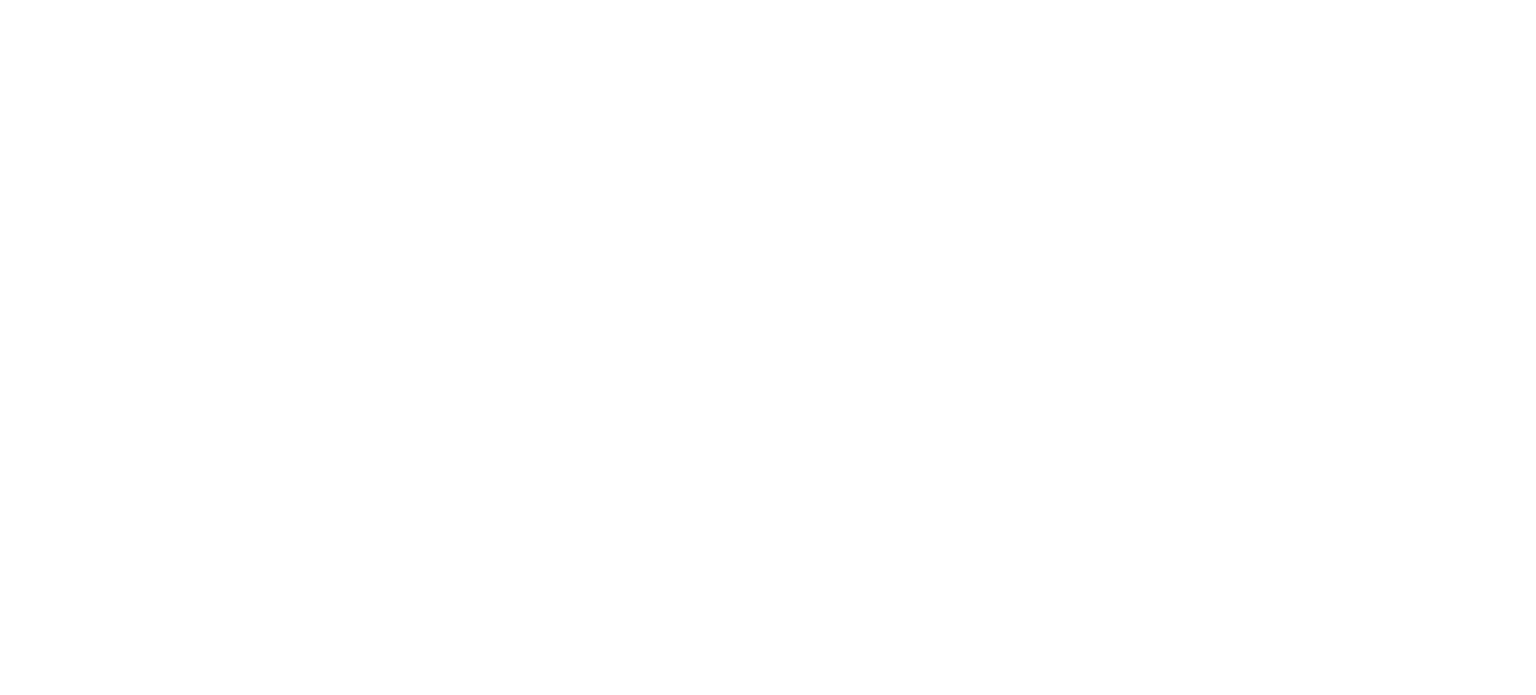 scroll, scrollTop: 0, scrollLeft: 0, axis: both 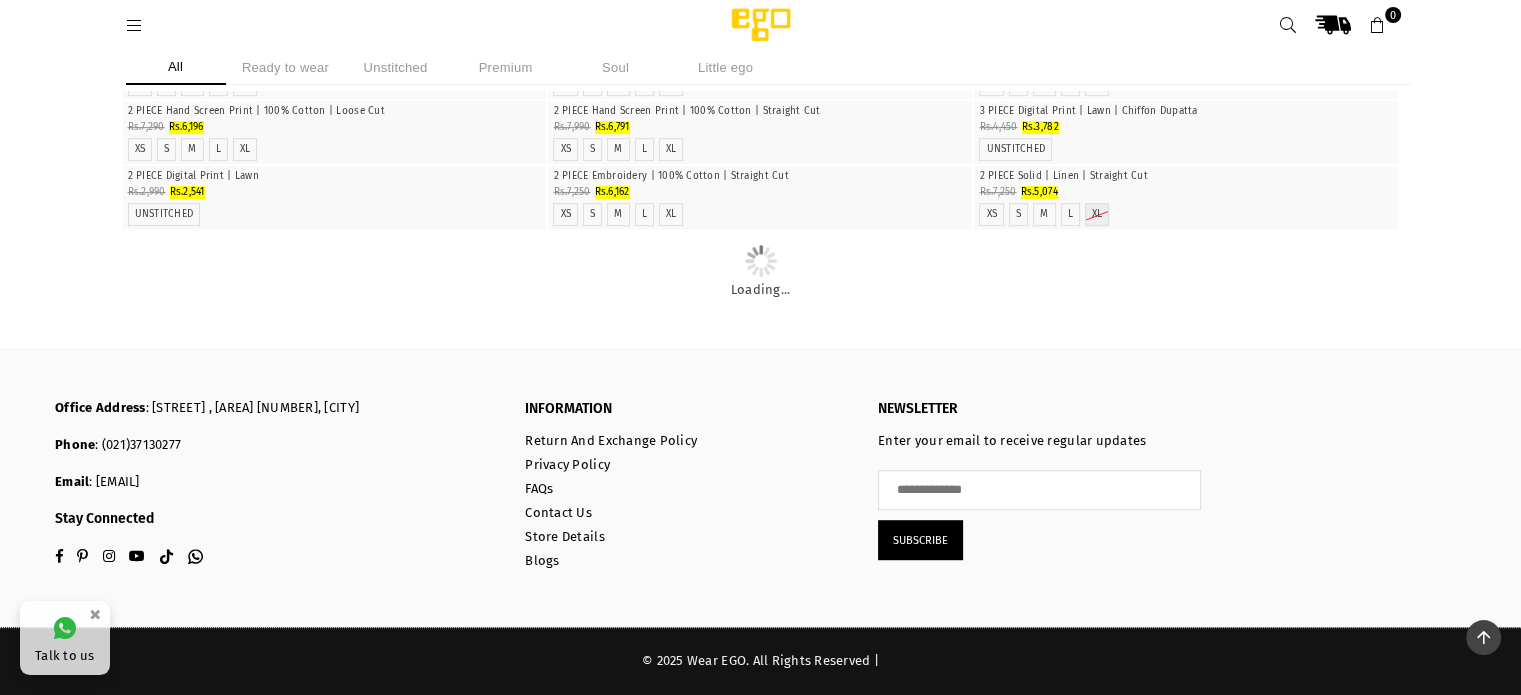 click on "Ready to wear" at bounding box center (286, 67) 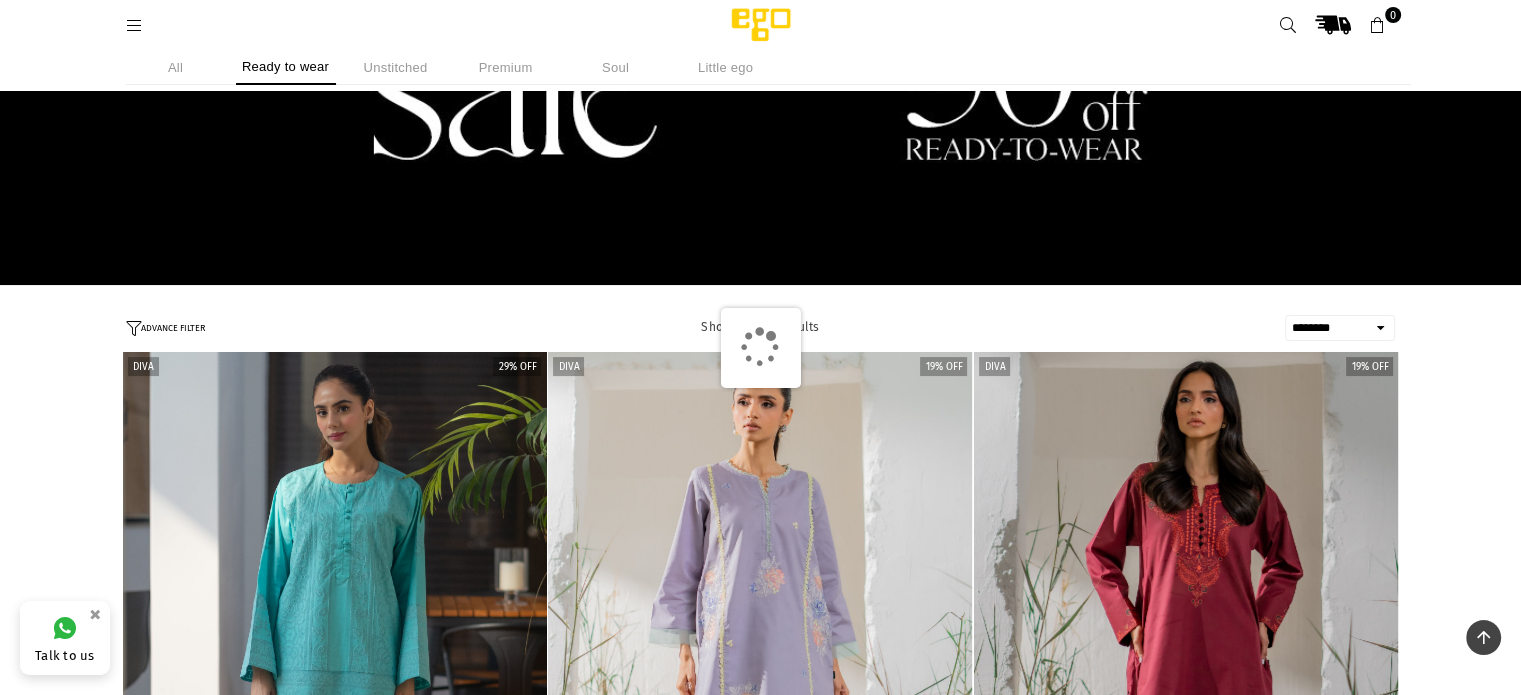 scroll, scrollTop: 186, scrollLeft: 0, axis: vertical 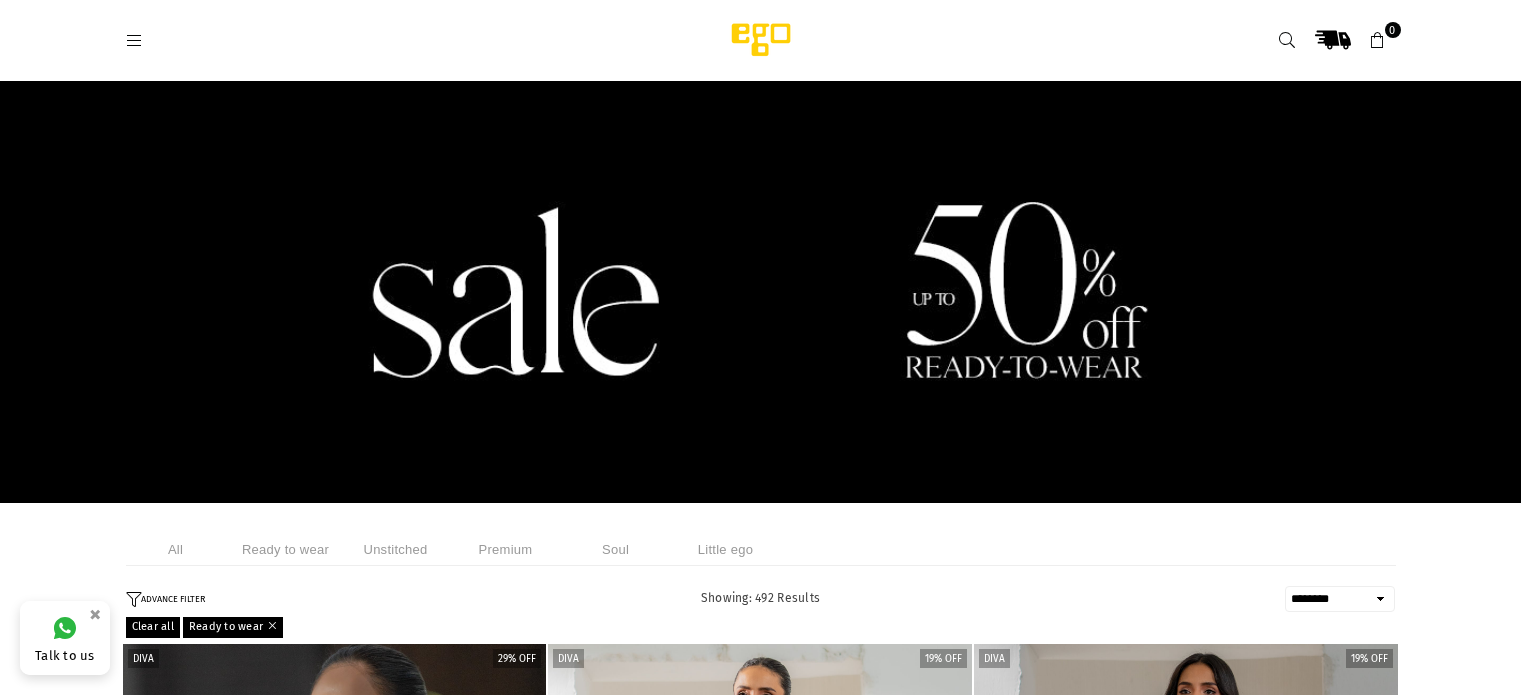 select on "******" 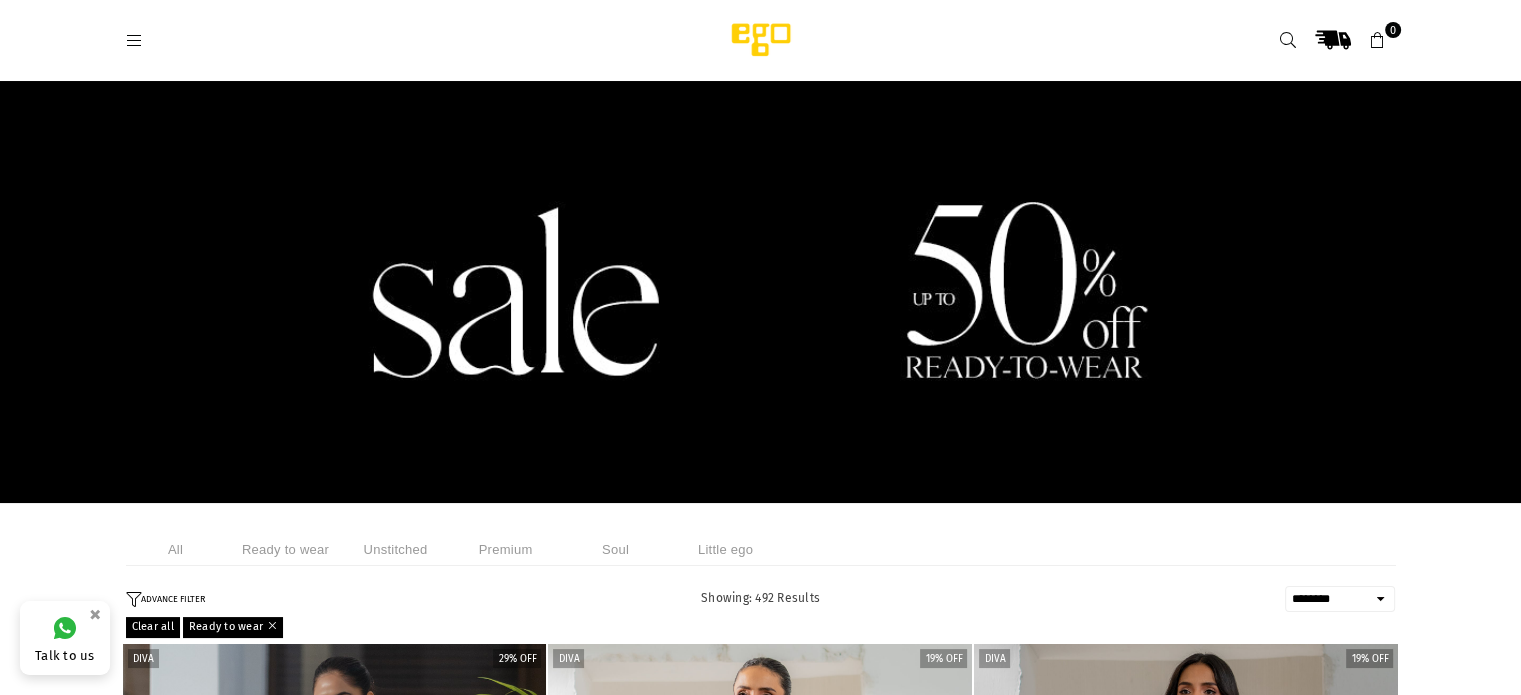 scroll, scrollTop: 0, scrollLeft: 0, axis: both 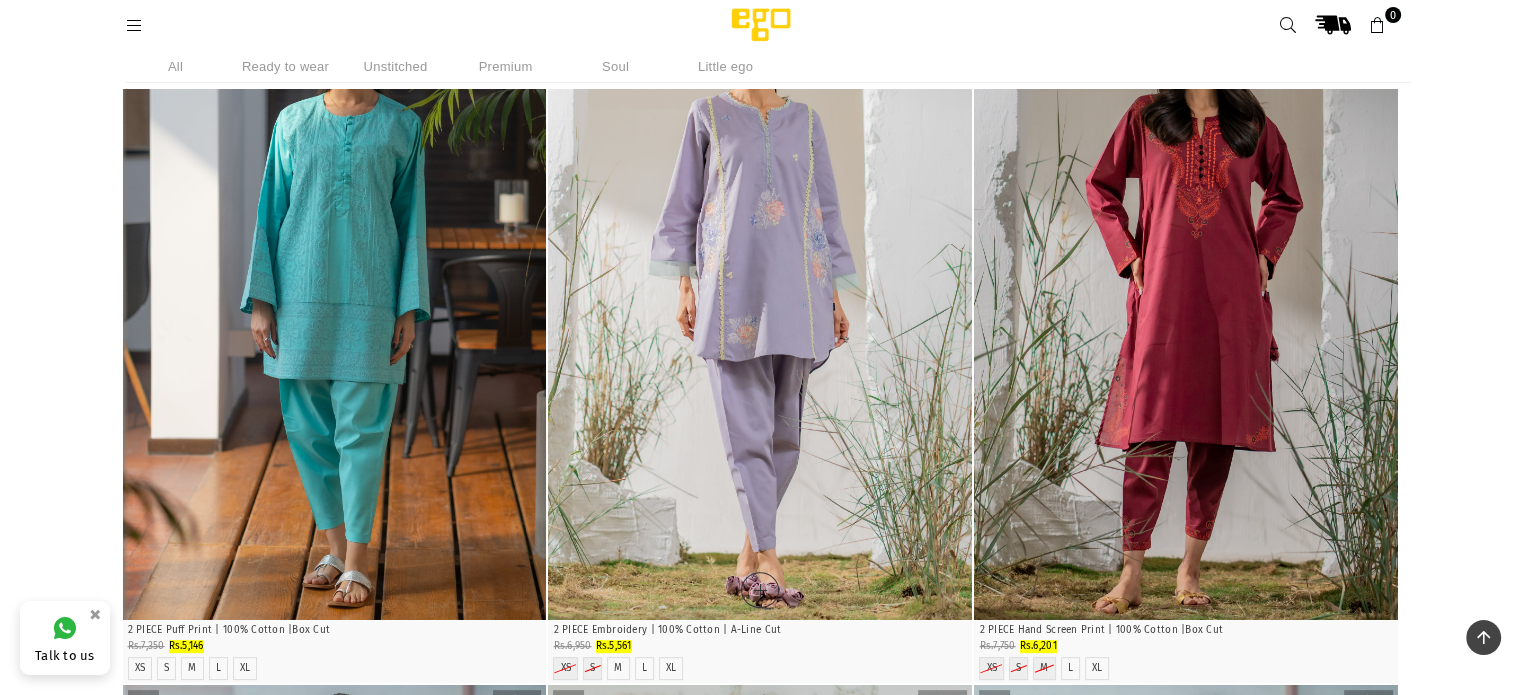click at bounding box center (760, 302) 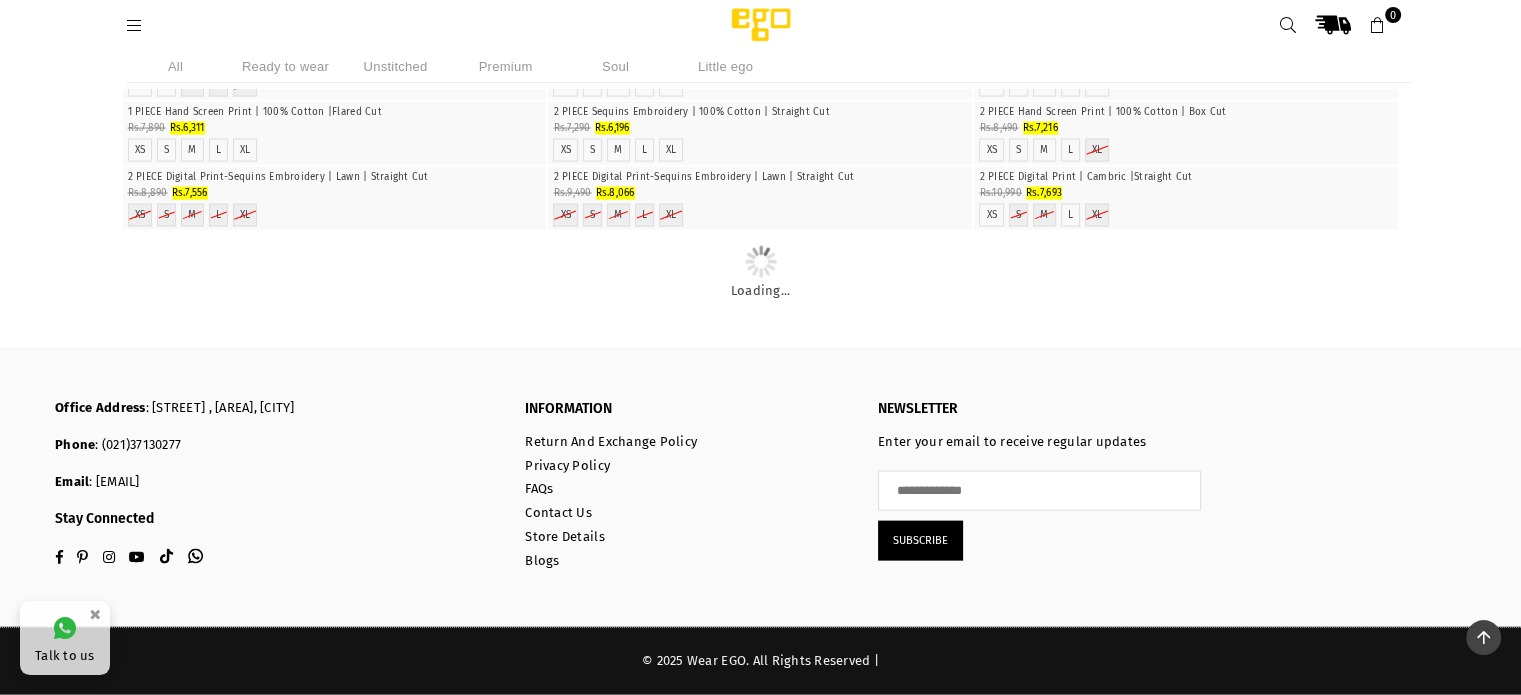 scroll, scrollTop: 12478, scrollLeft: 0, axis: vertical 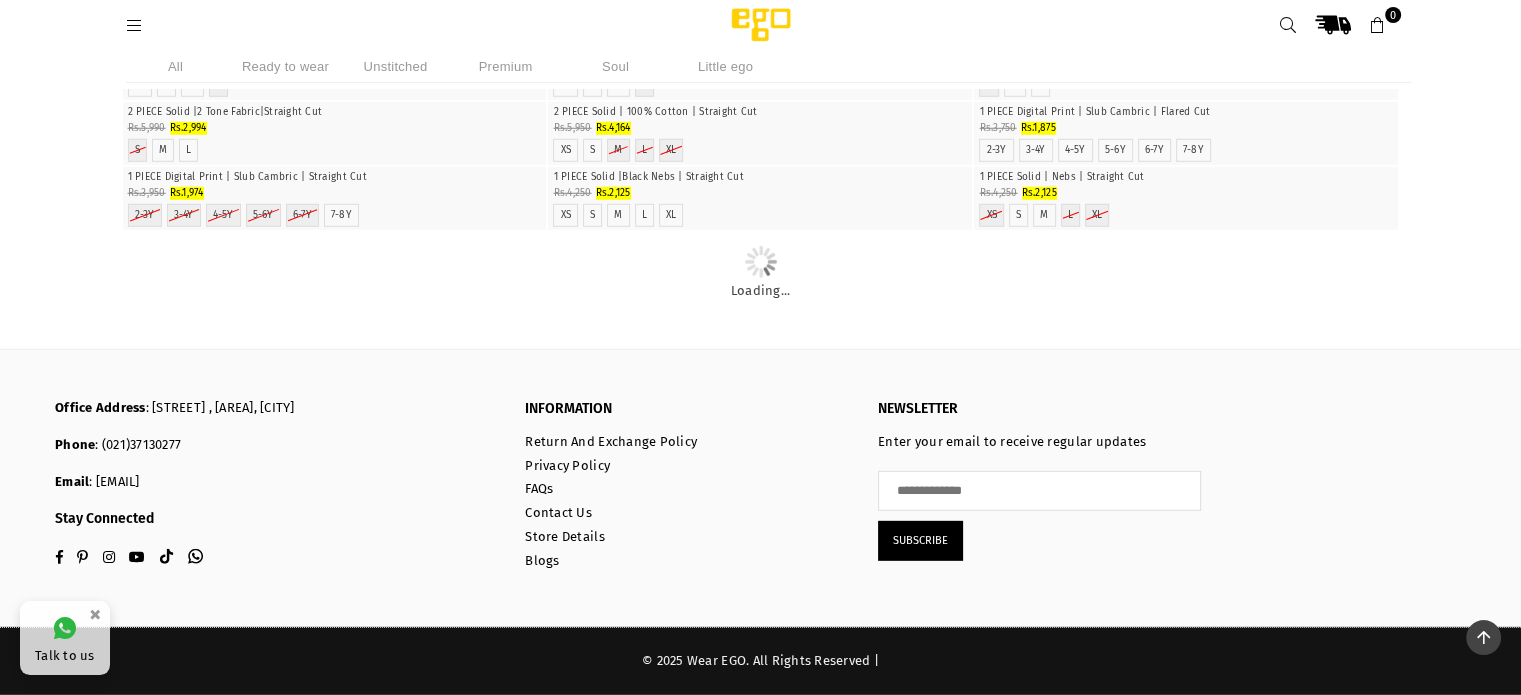 click at bounding box center (760, 102) 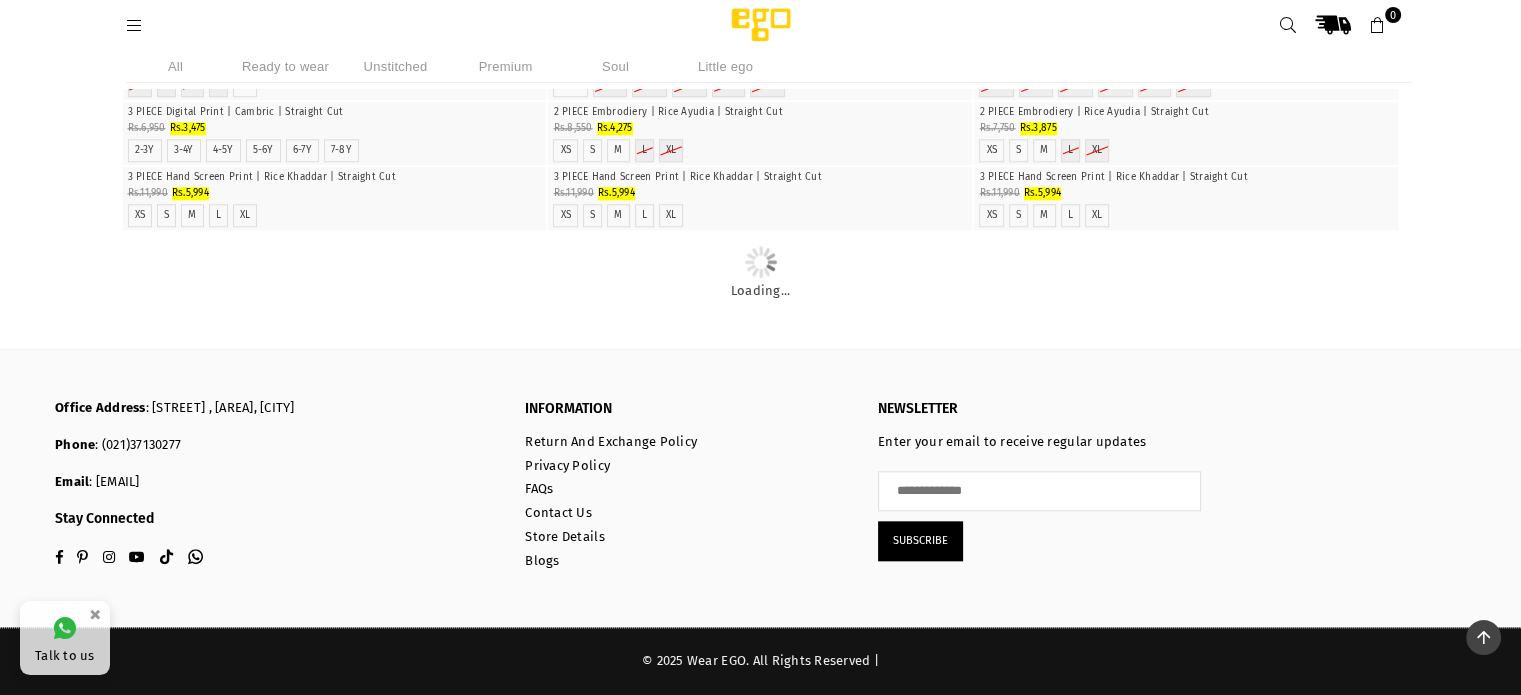 scroll, scrollTop: 70525, scrollLeft: 0, axis: vertical 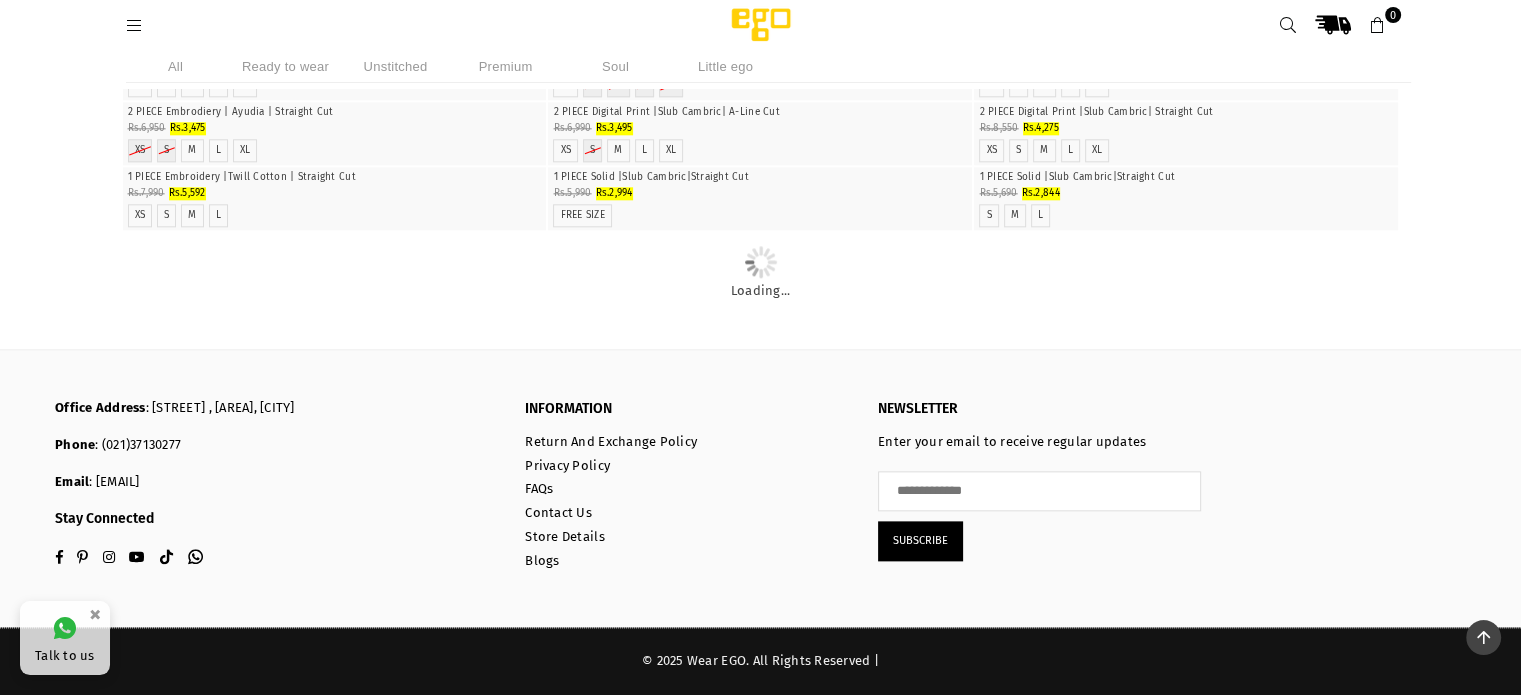 click on "3 PIECE Digital Print | Rice Khaddar |Straight Cut" at bounding box center [760, 47] 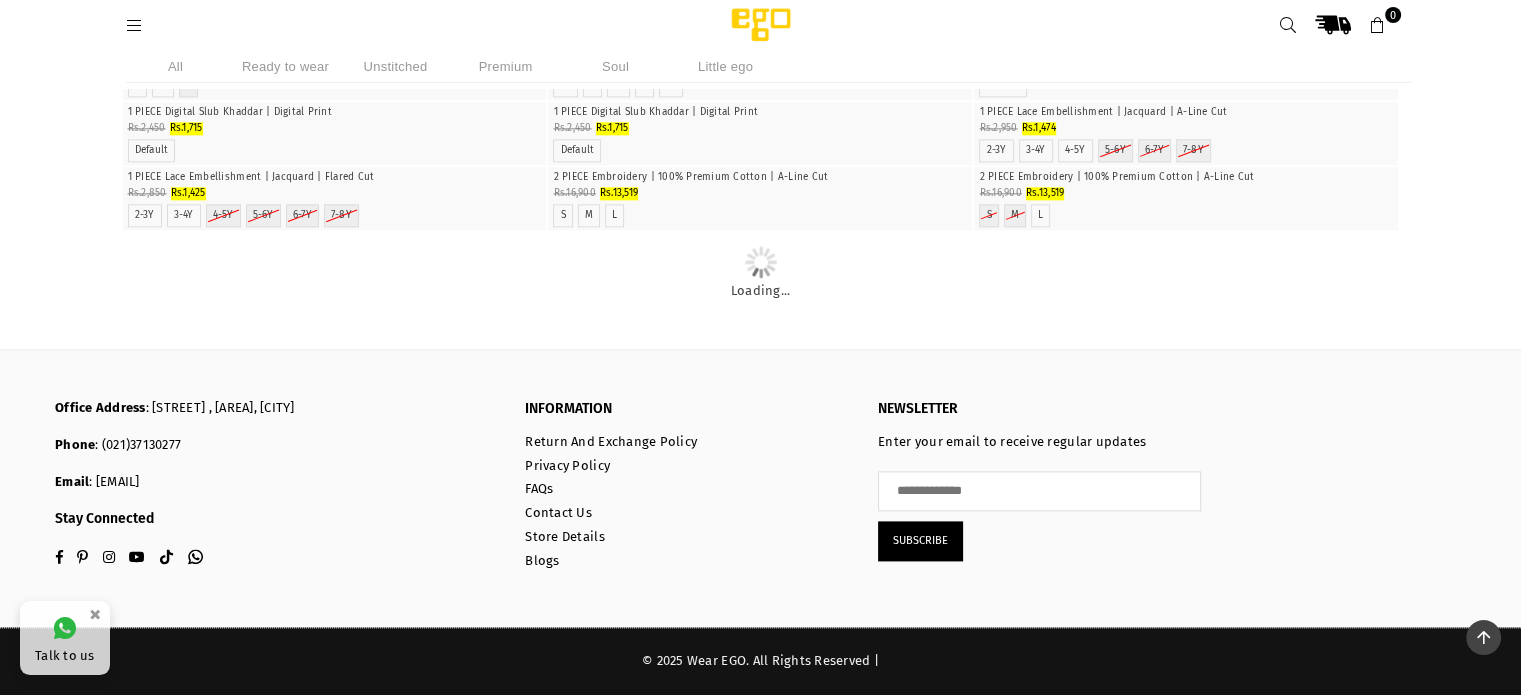 scroll, scrollTop: 78237, scrollLeft: 0, axis: vertical 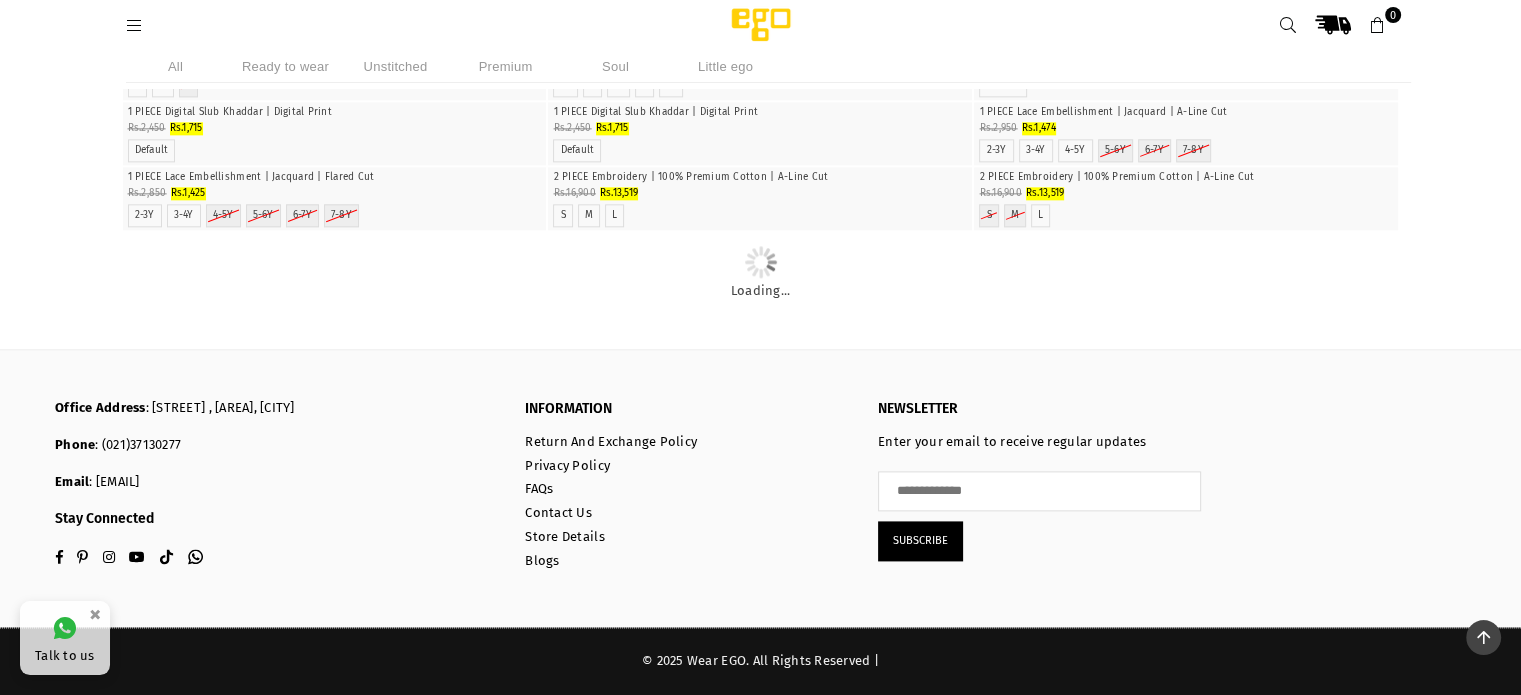 click at bounding box center (760, 167) 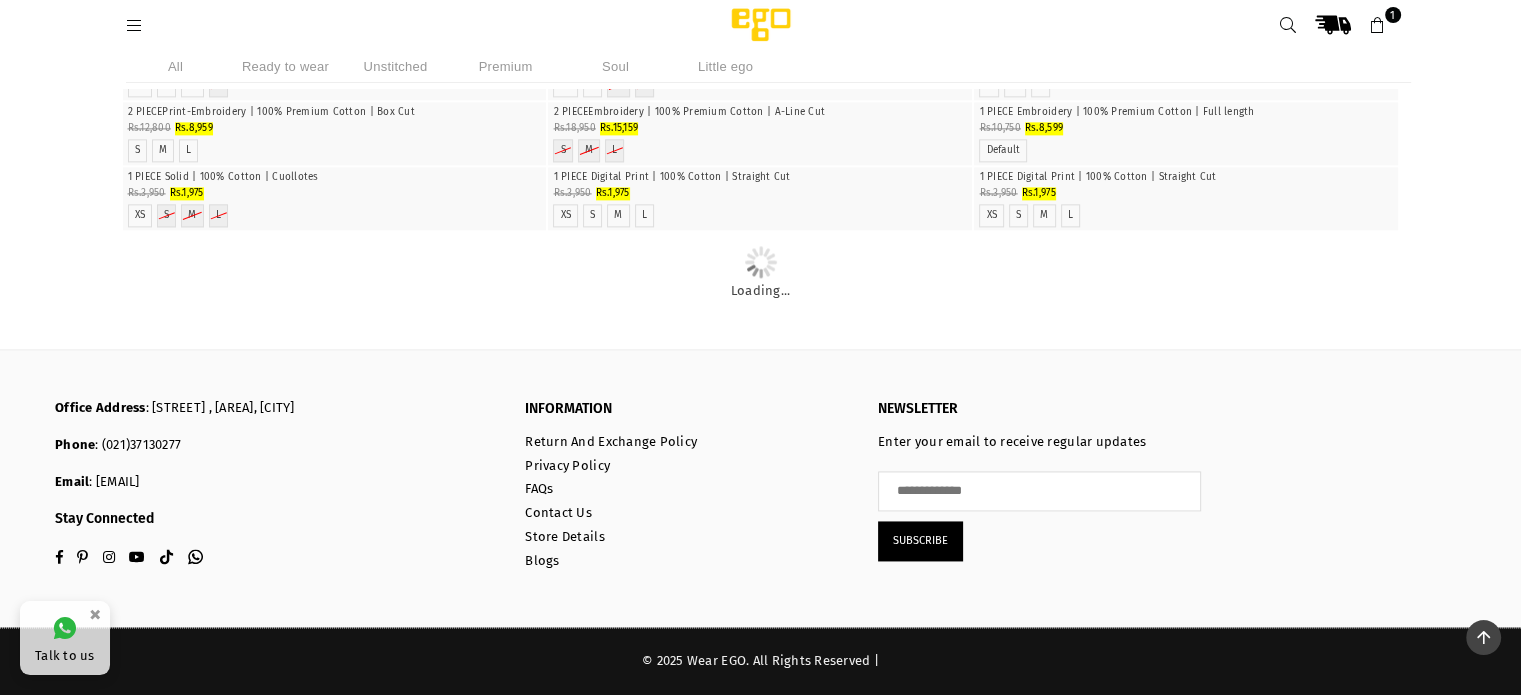 scroll, scrollTop: 80345, scrollLeft: 0, axis: vertical 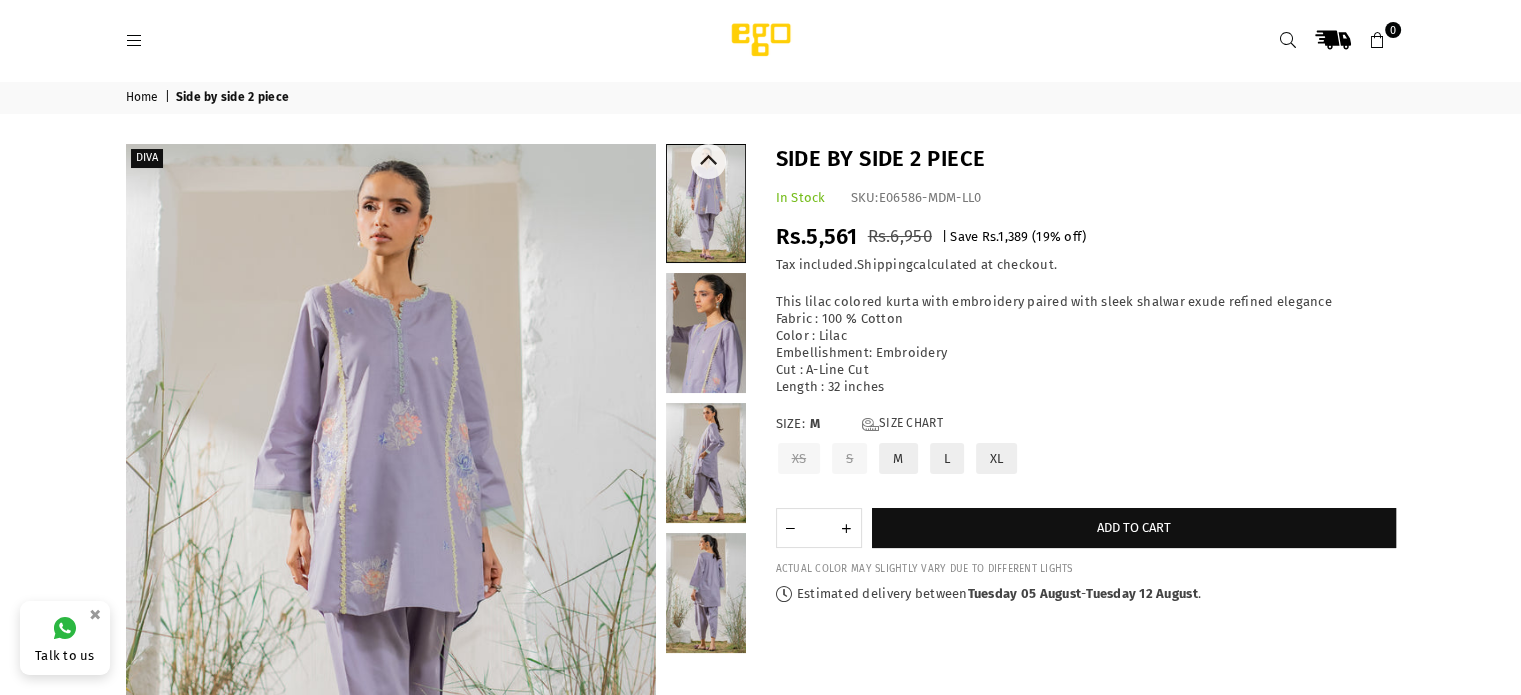 click at bounding box center [706, 333] 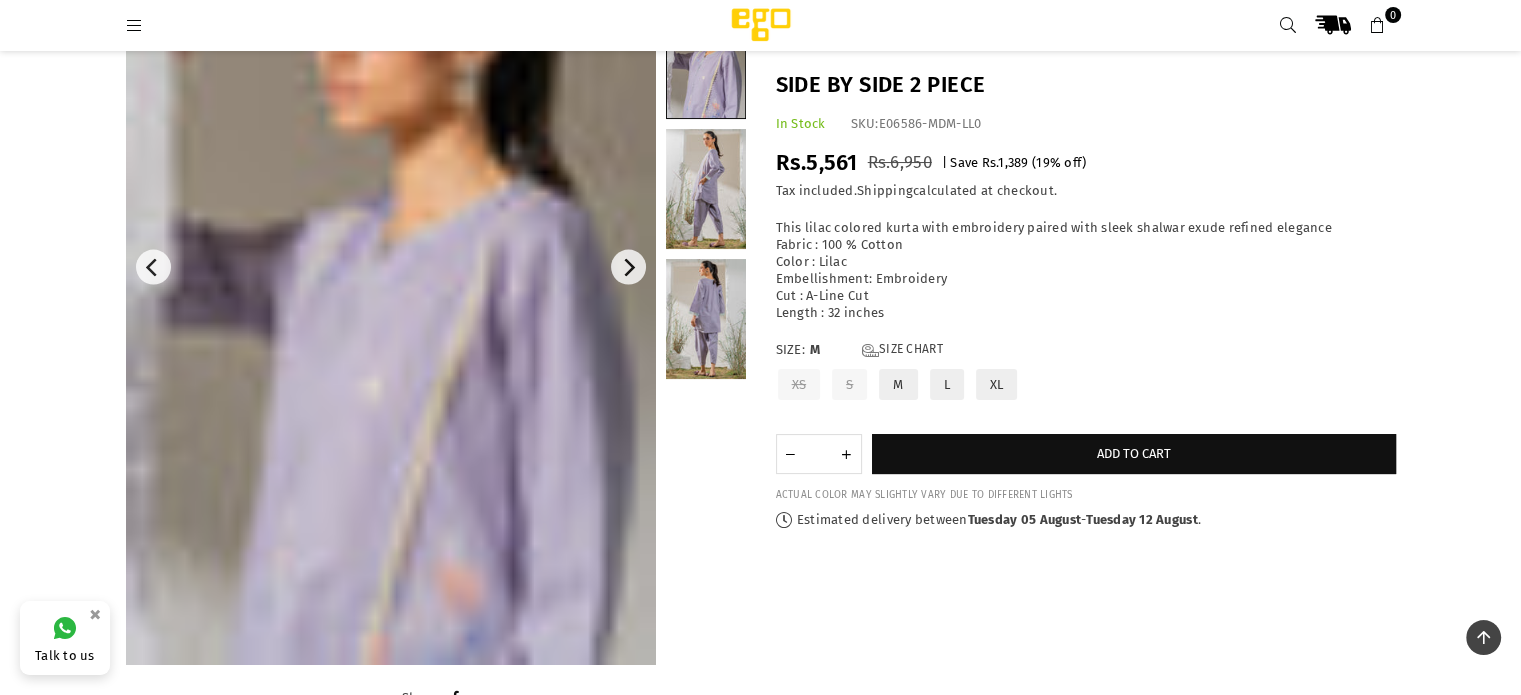 scroll, scrollTop: 244, scrollLeft: 0, axis: vertical 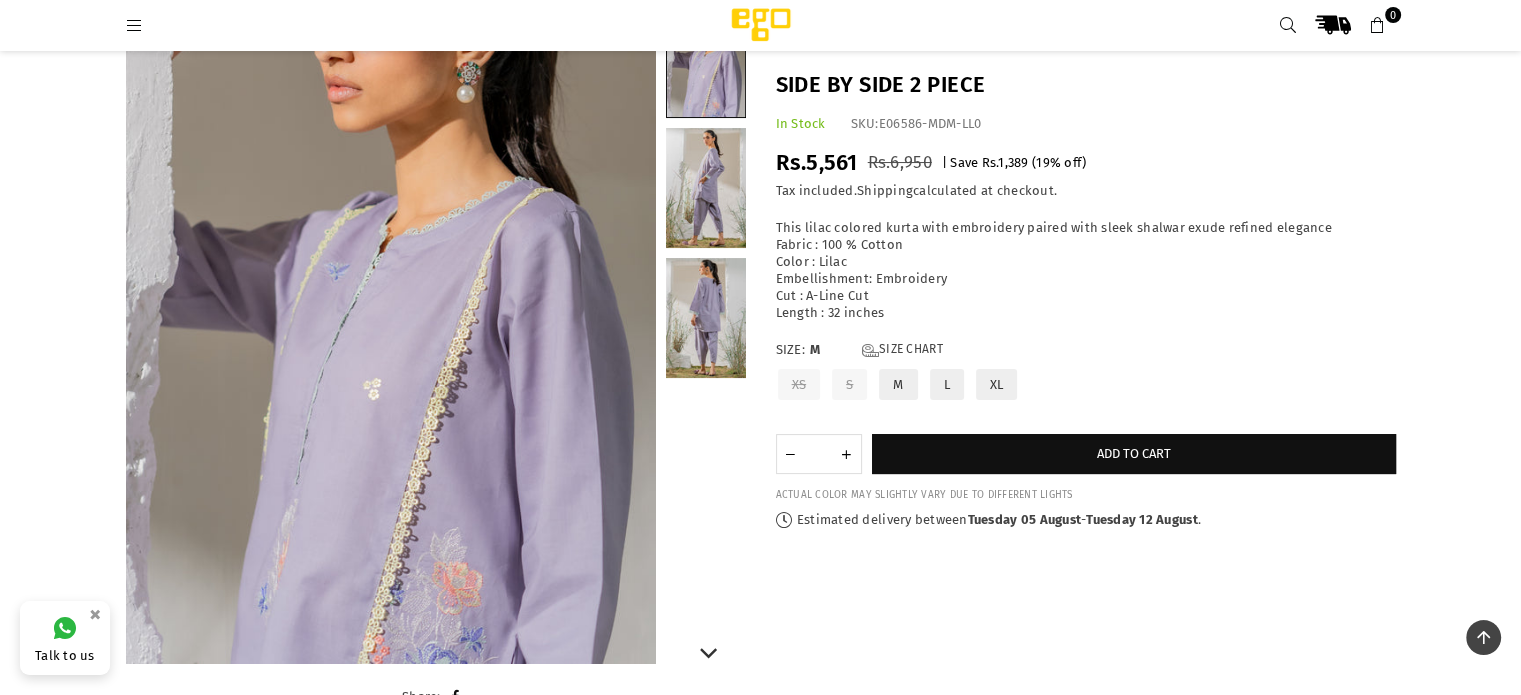 click at bounding box center [706, 318] 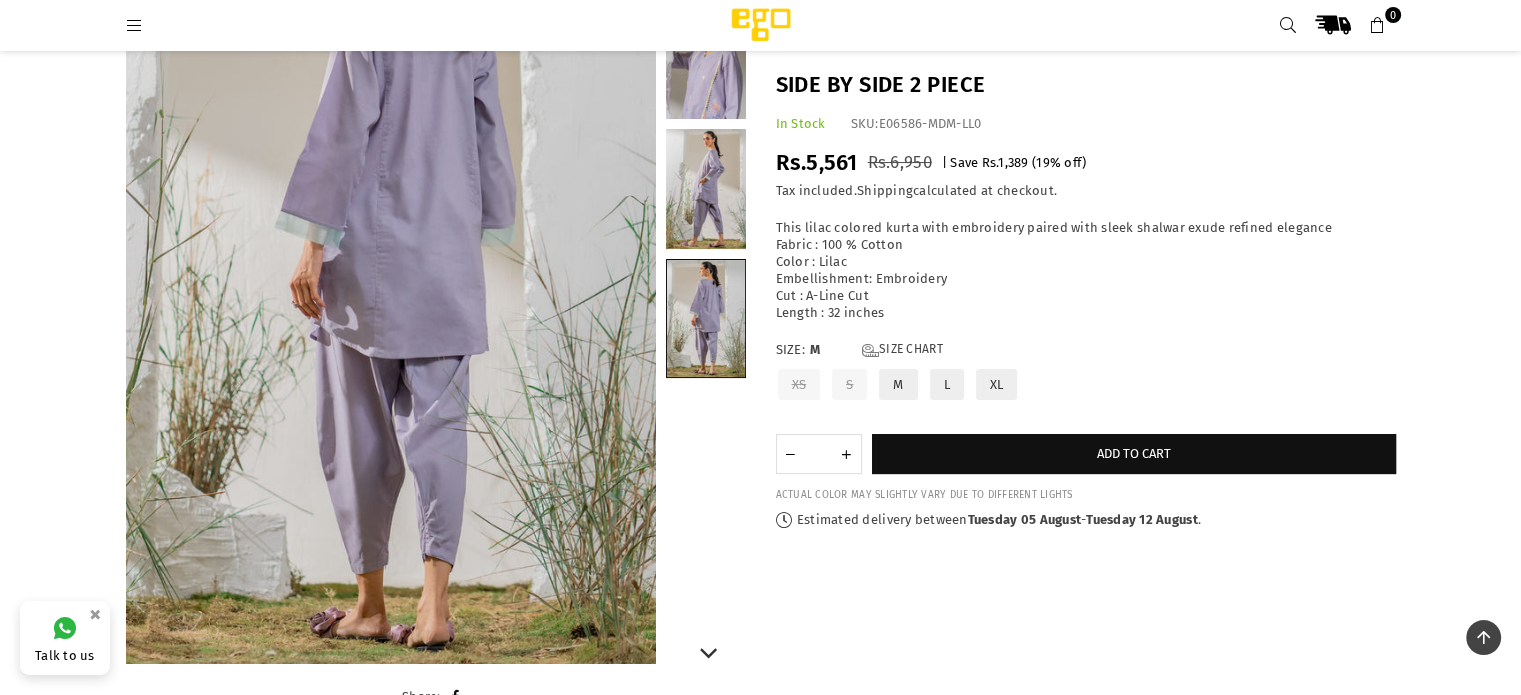 click at bounding box center (706, 189) 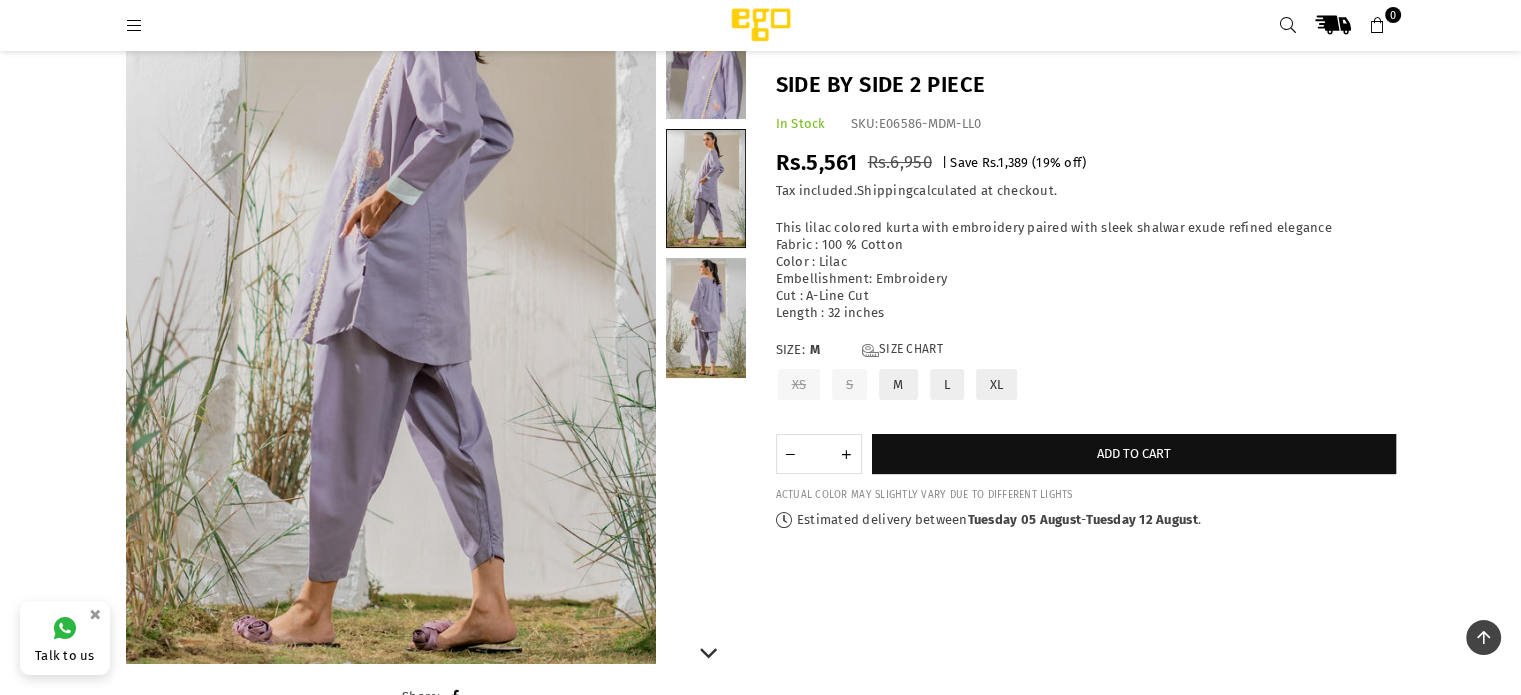 click at bounding box center [706, 59] 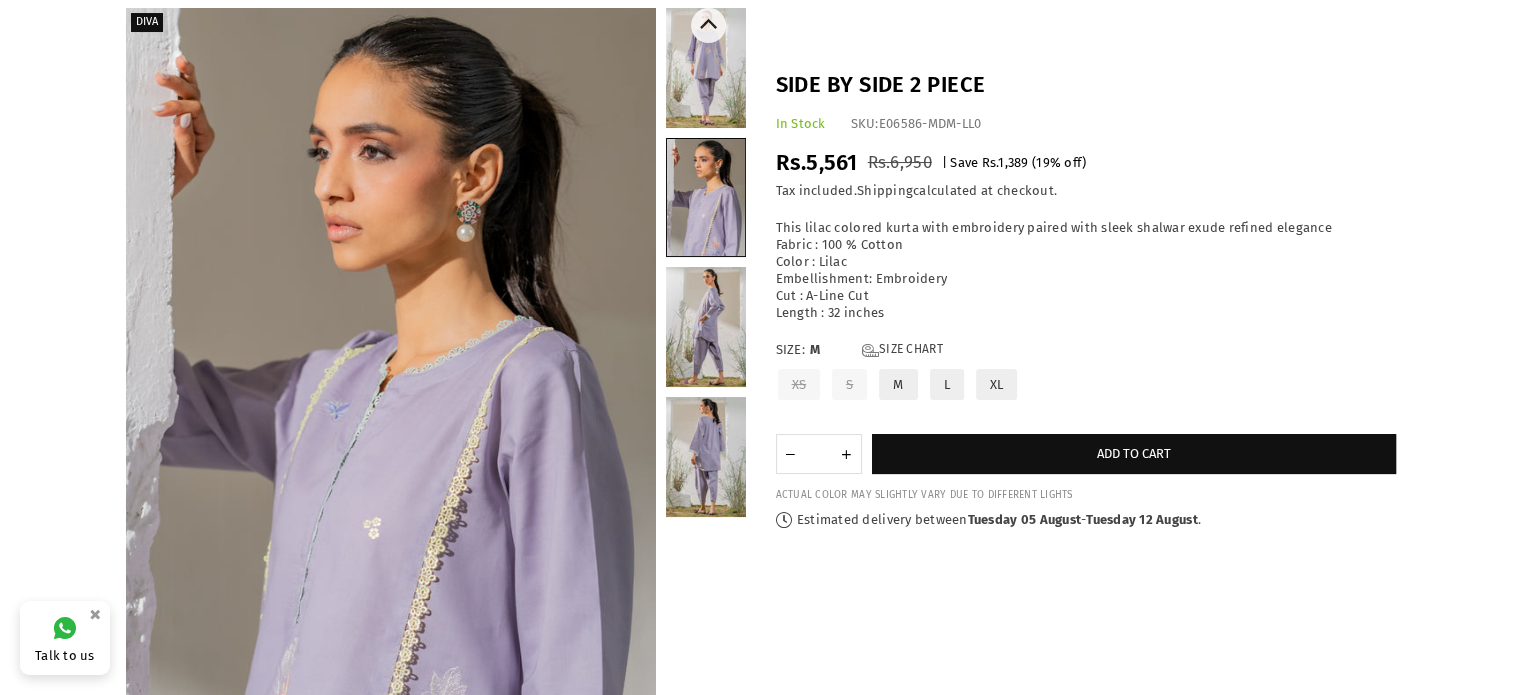 scroll, scrollTop: 132, scrollLeft: 0, axis: vertical 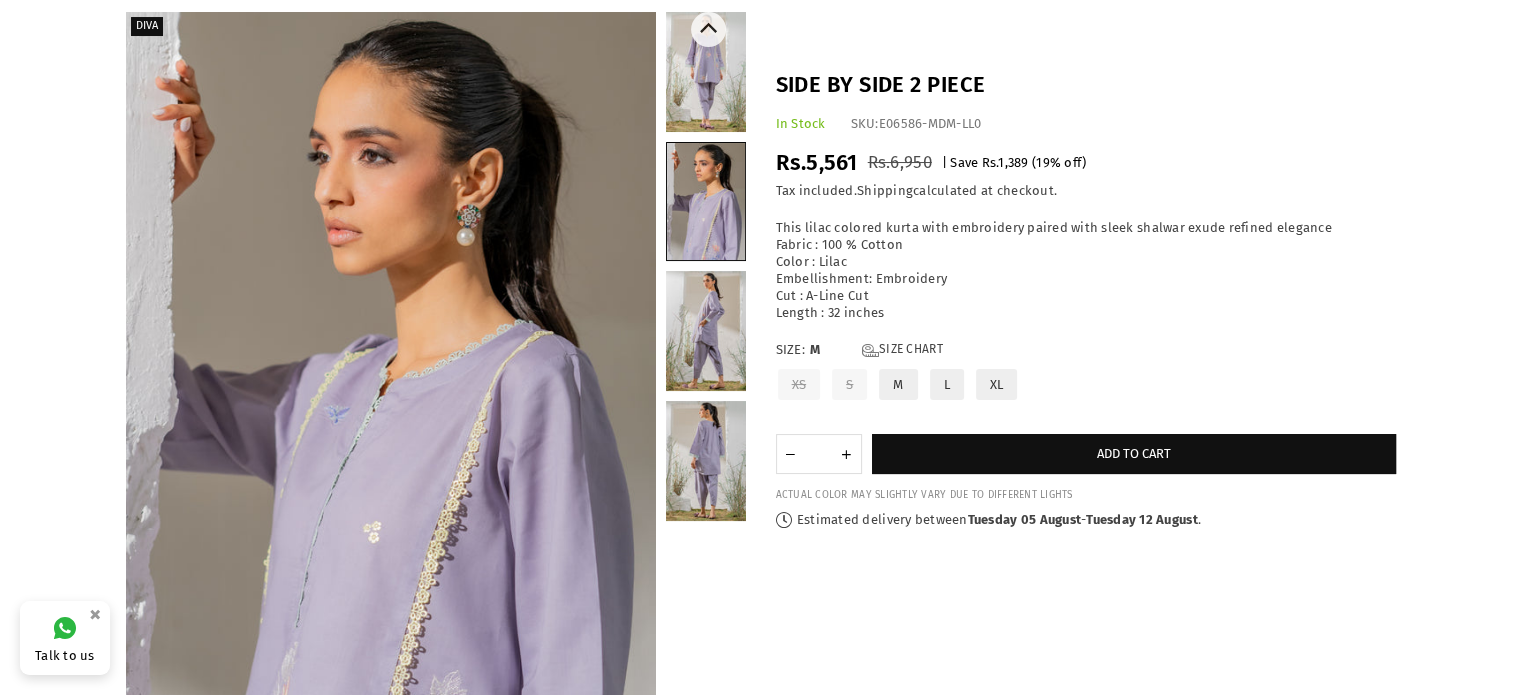 click at bounding box center [706, 72] 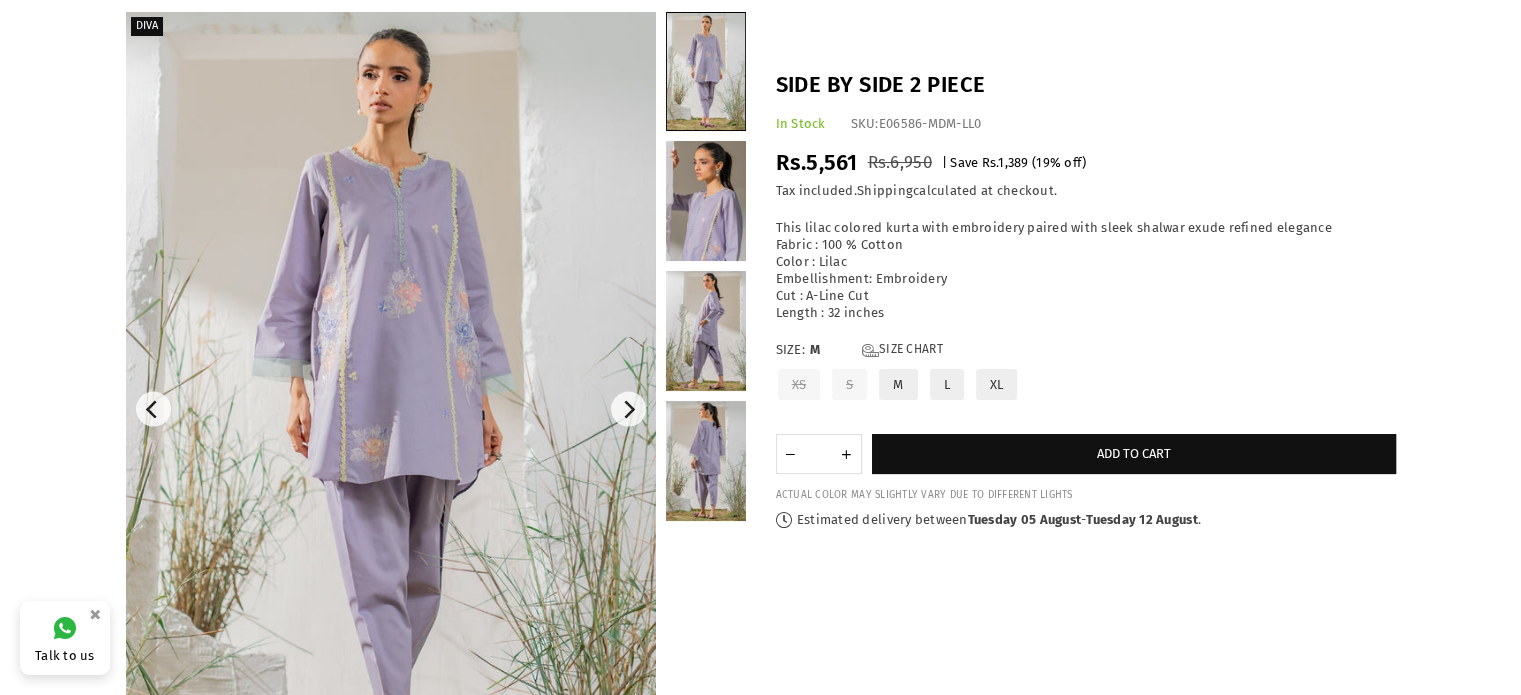 click at bounding box center [391, 409] 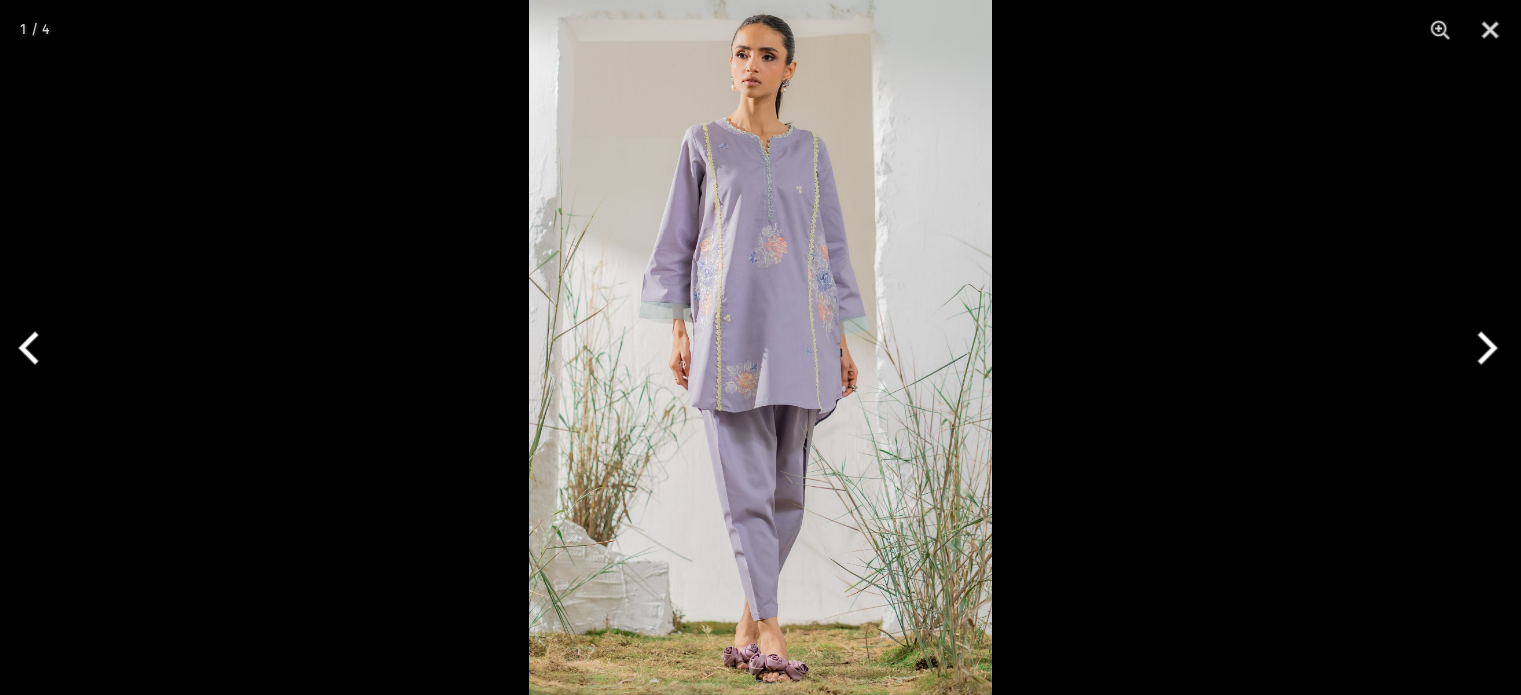 click at bounding box center (760, 347) 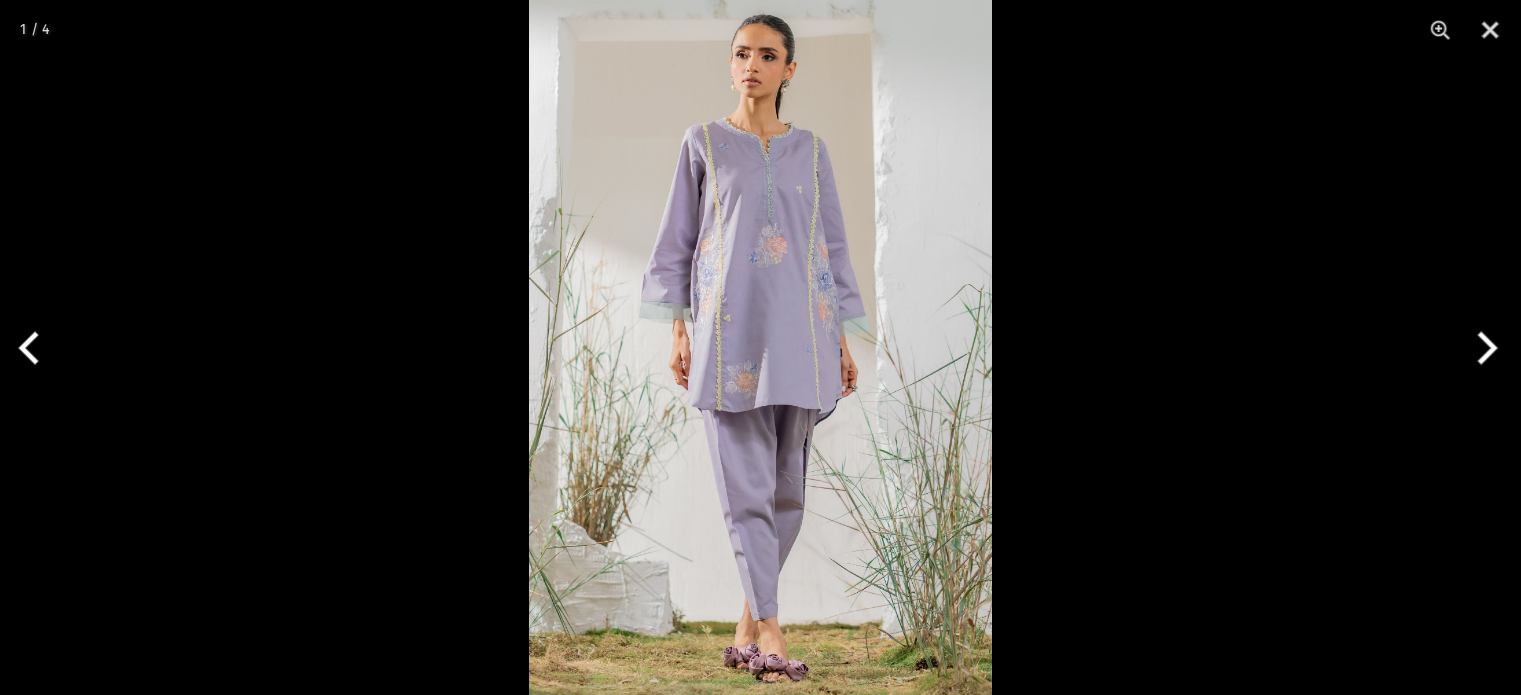 click at bounding box center [760, 347] 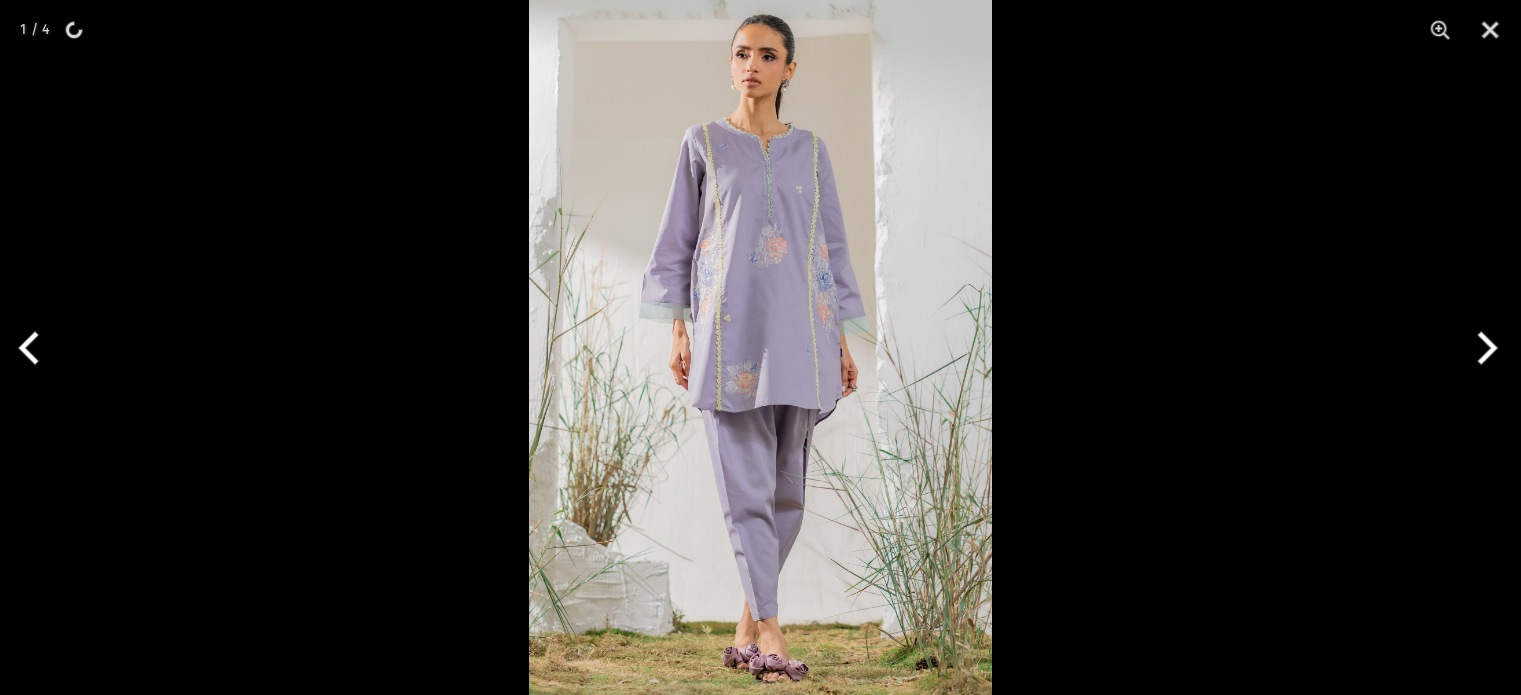 click at bounding box center (760, 347) 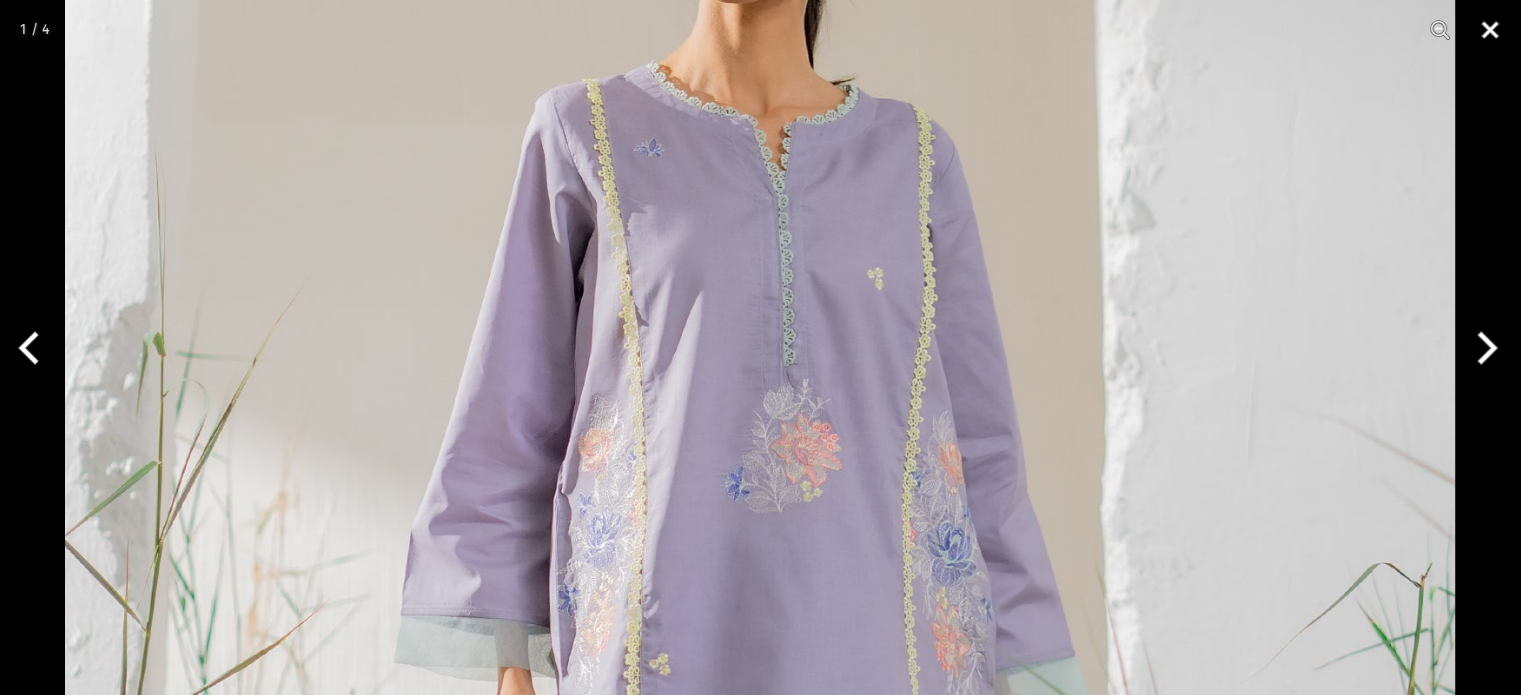 click at bounding box center [1490, 30] 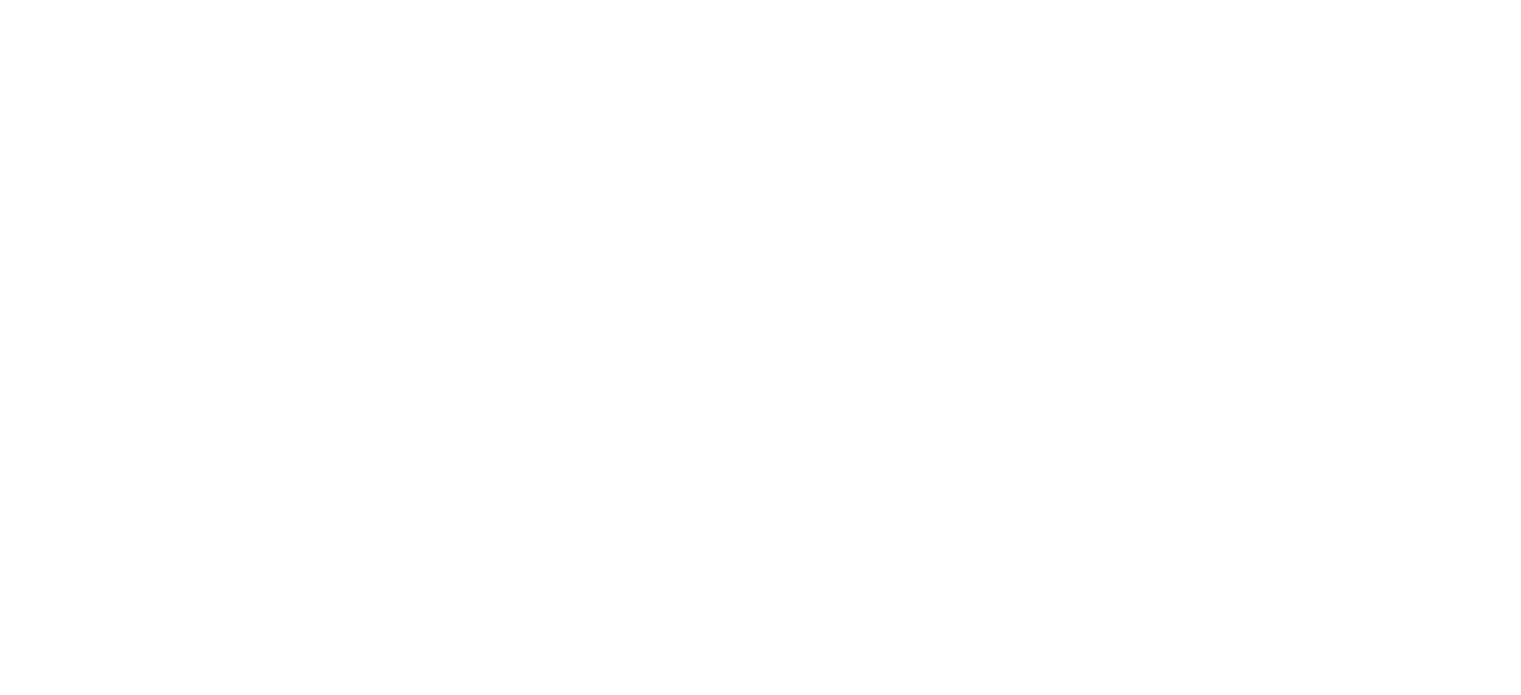 scroll, scrollTop: 0, scrollLeft: 0, axis: both 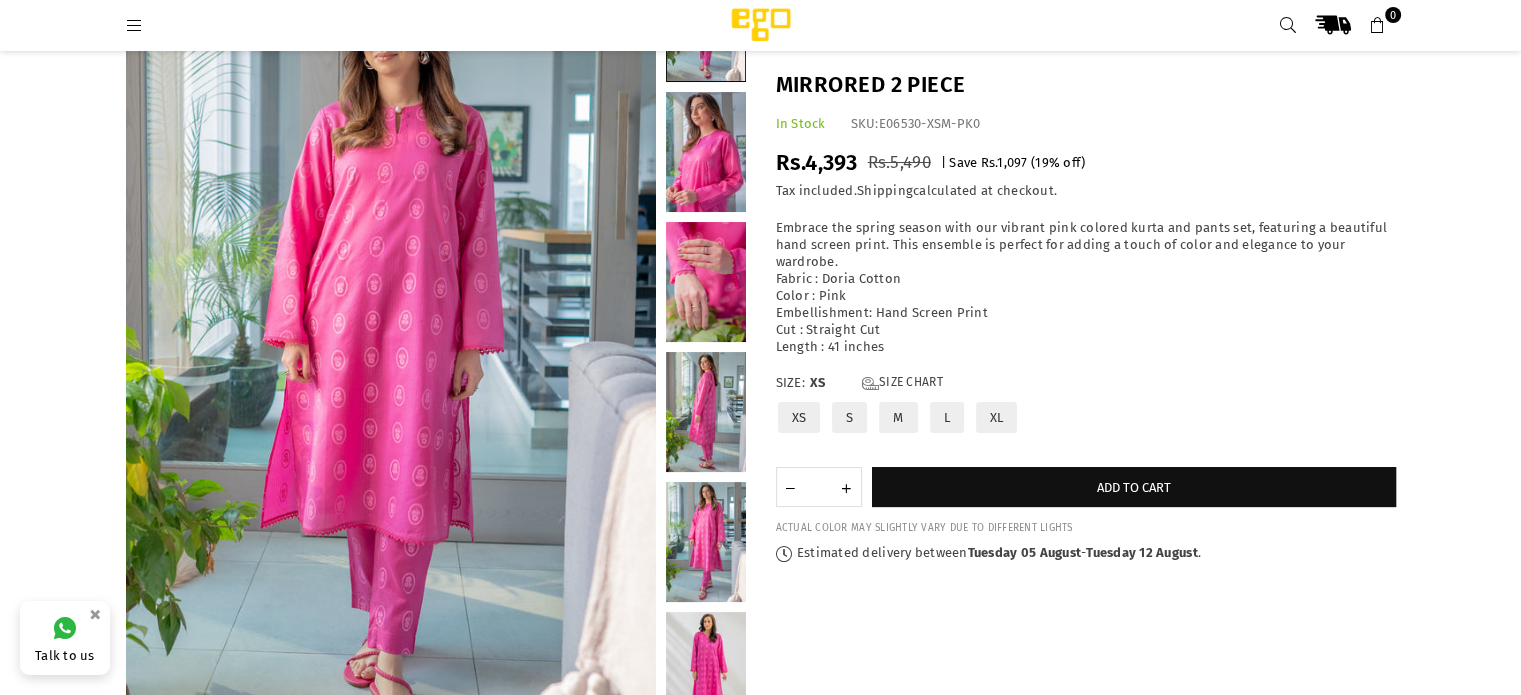 click at bounding box center [706, 542] 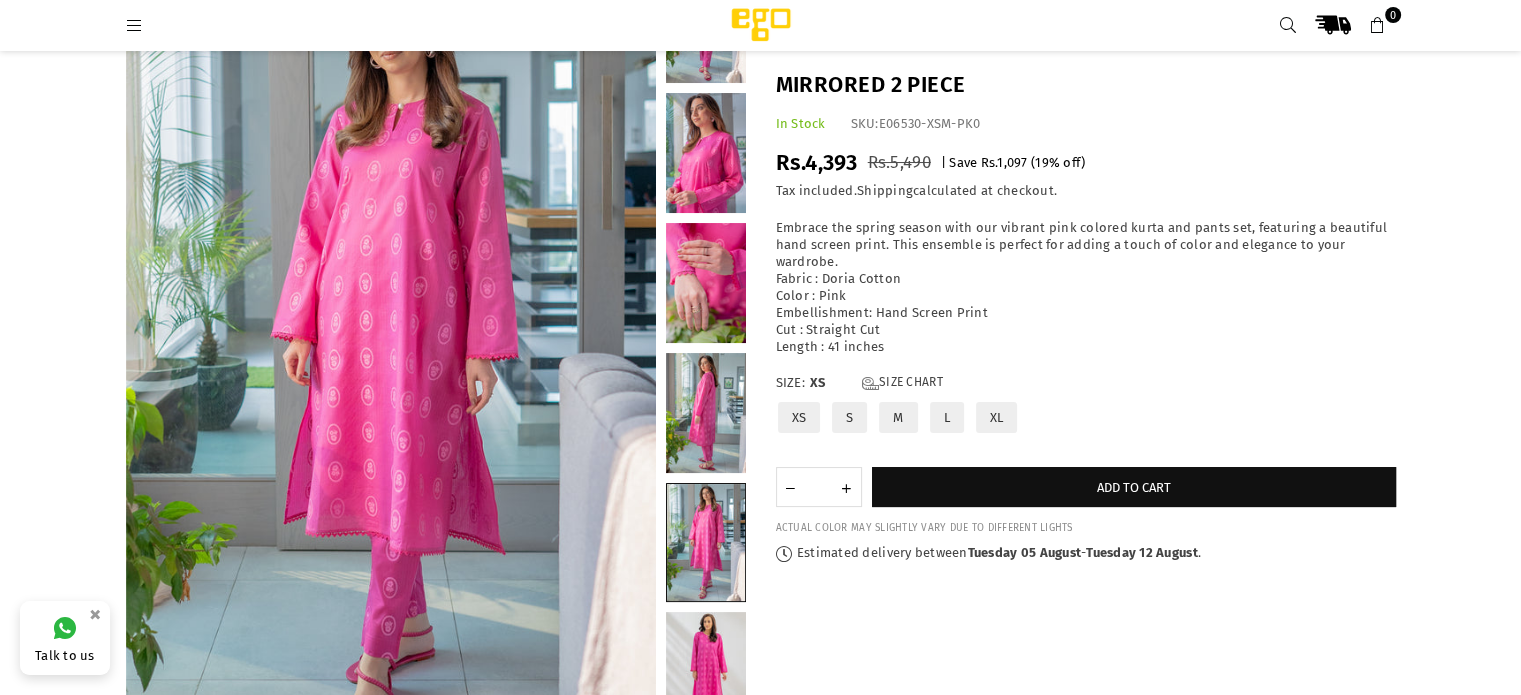 click at bounding box center (706, 672) 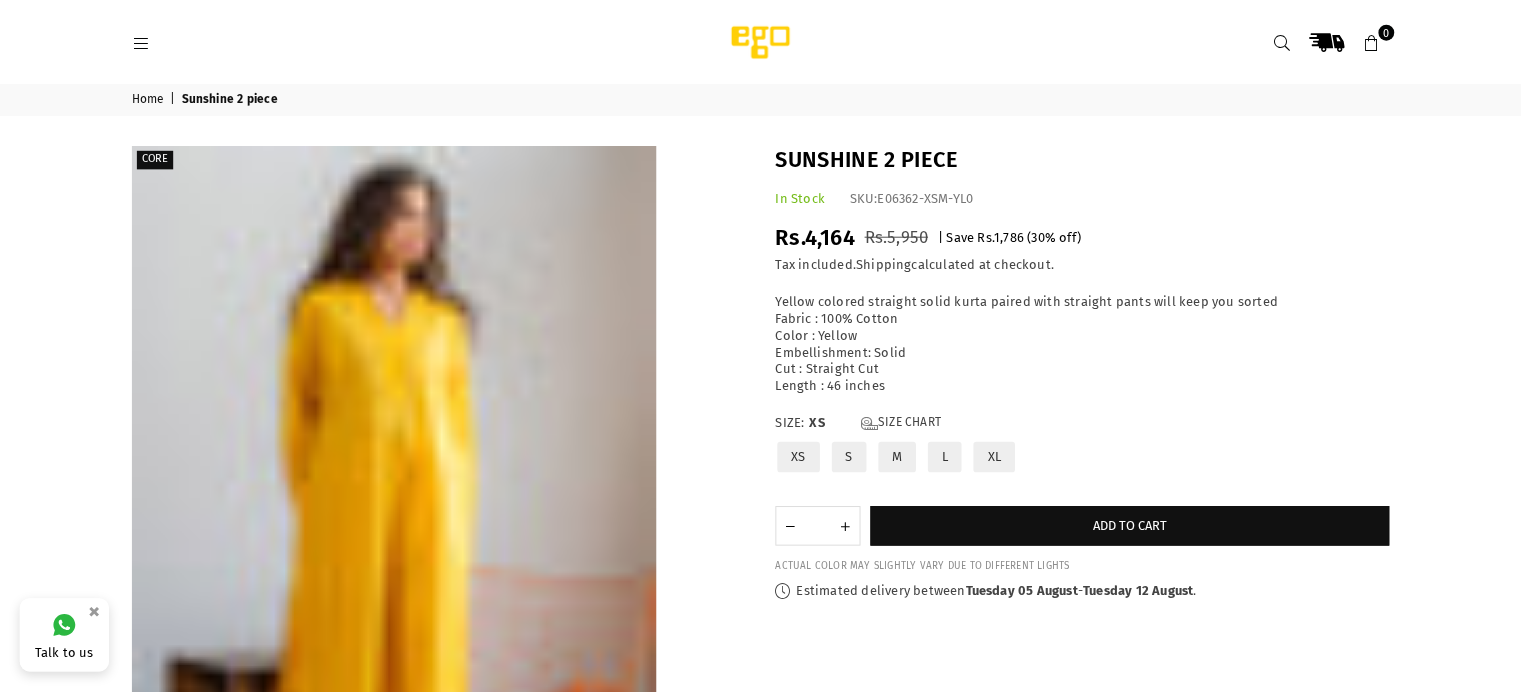 scroll, scrollTop: 0, scrollLeft: 0, axis: both 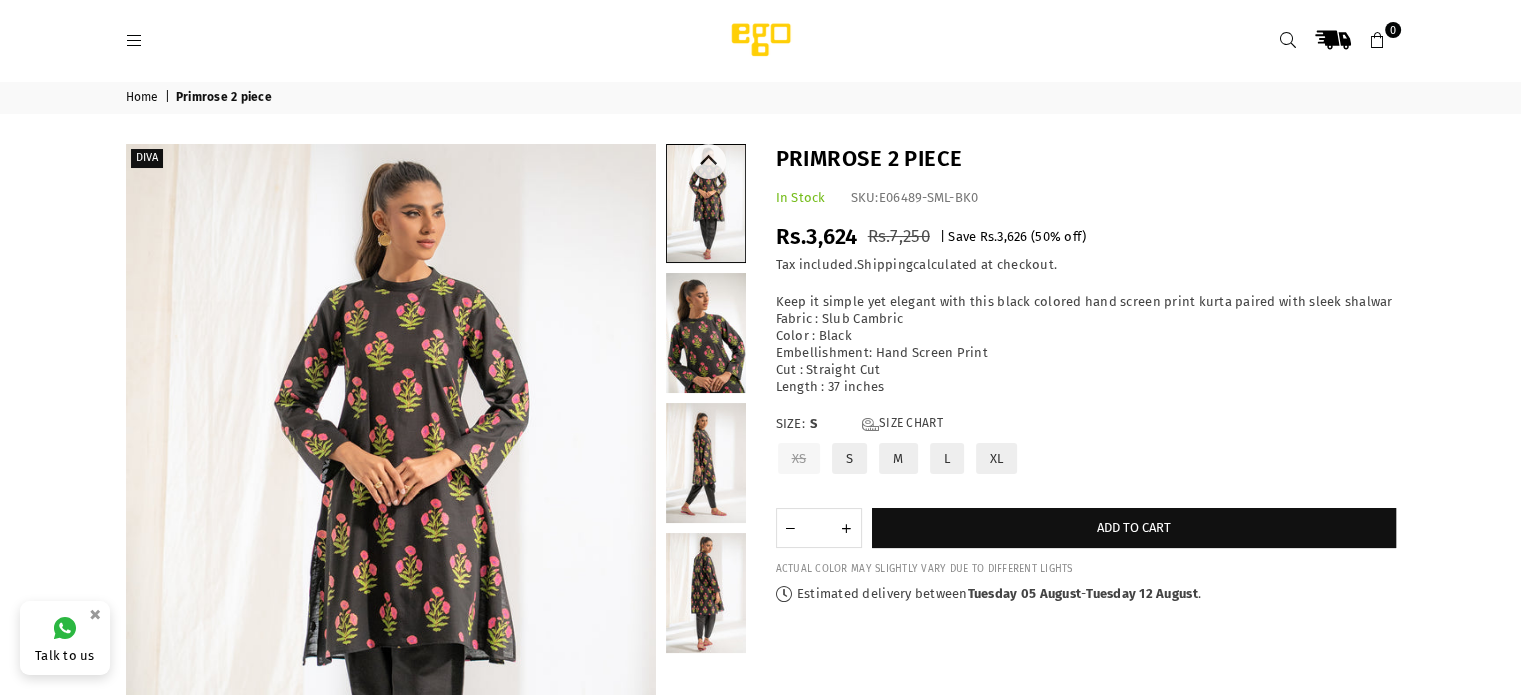 click at bounding box center (706, 463) 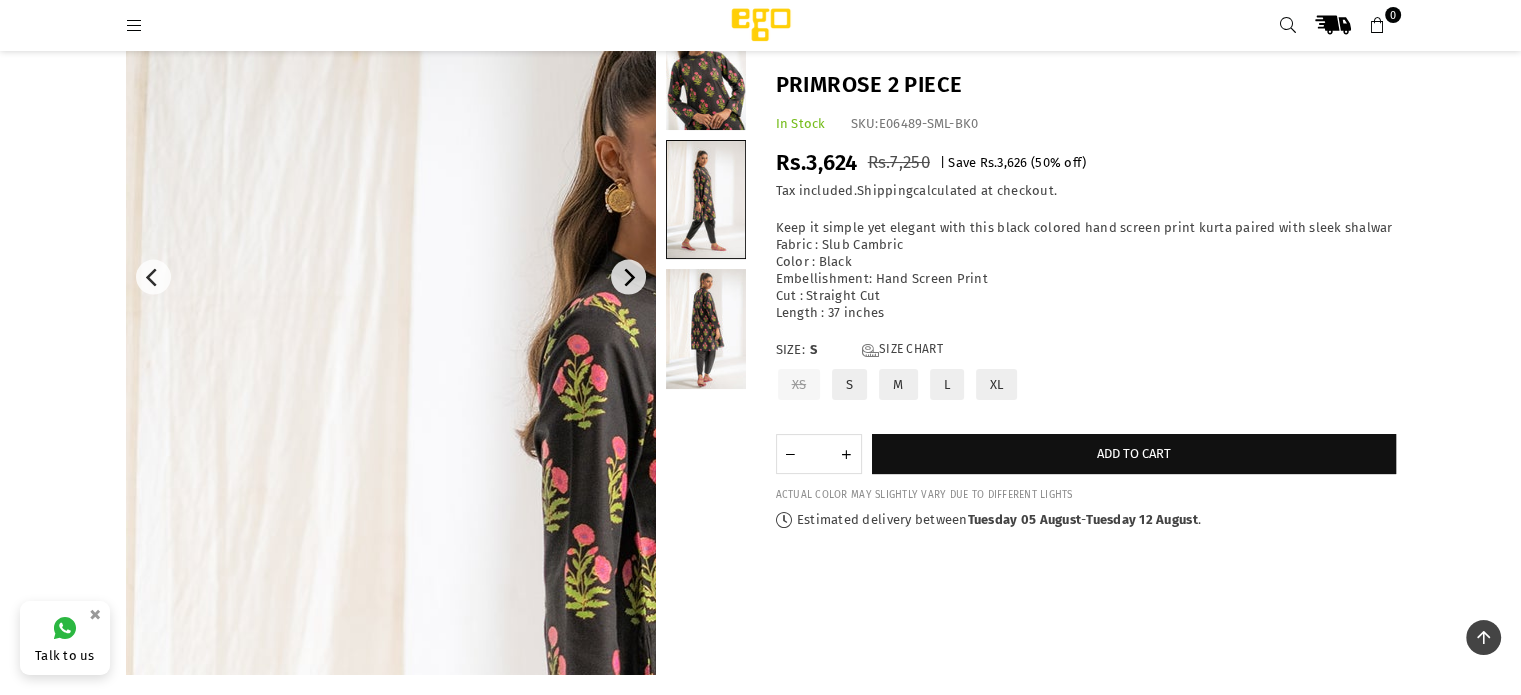 scroll, scrollTop: 235, scrollLeft: 0, axis: vertical 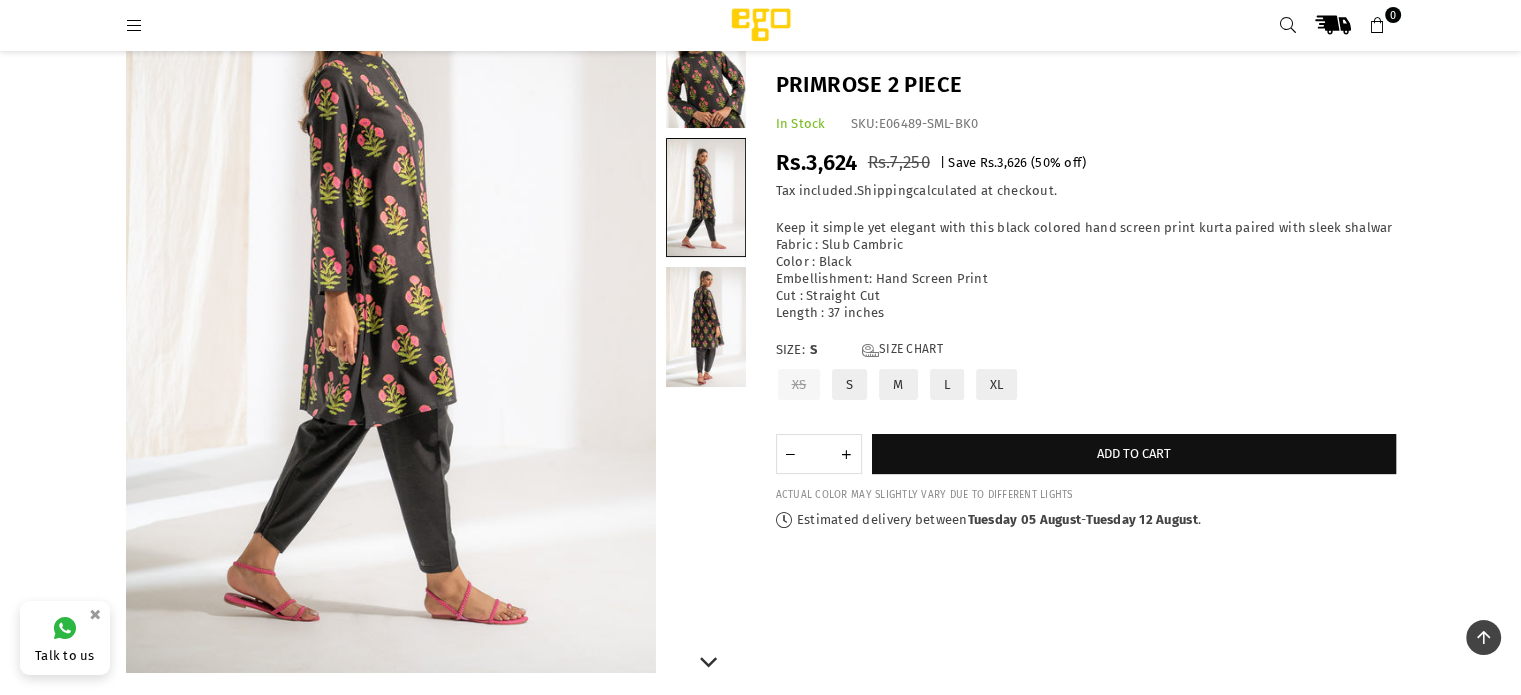 click at bounding box center (706, 327) 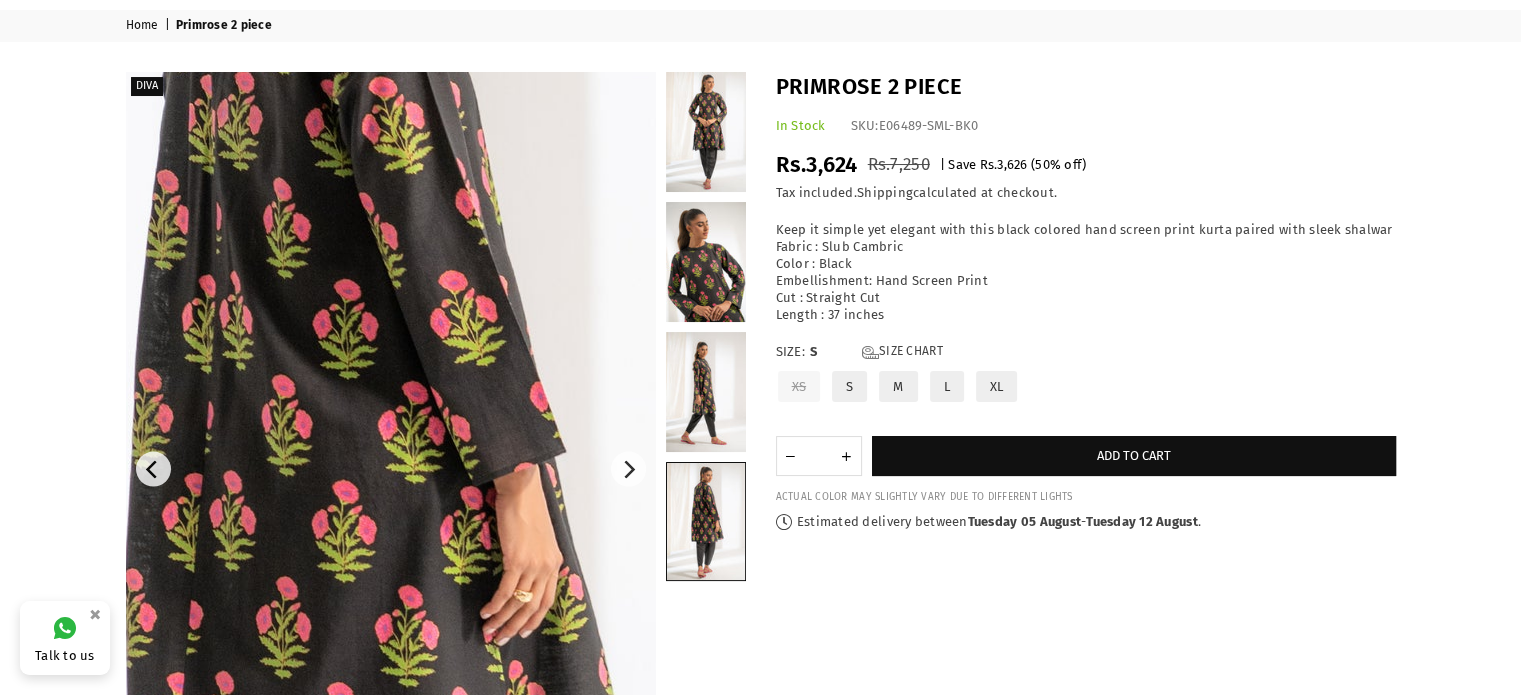 scroll, scrollTop: 66, scrollLeft: 0, axis: vertical 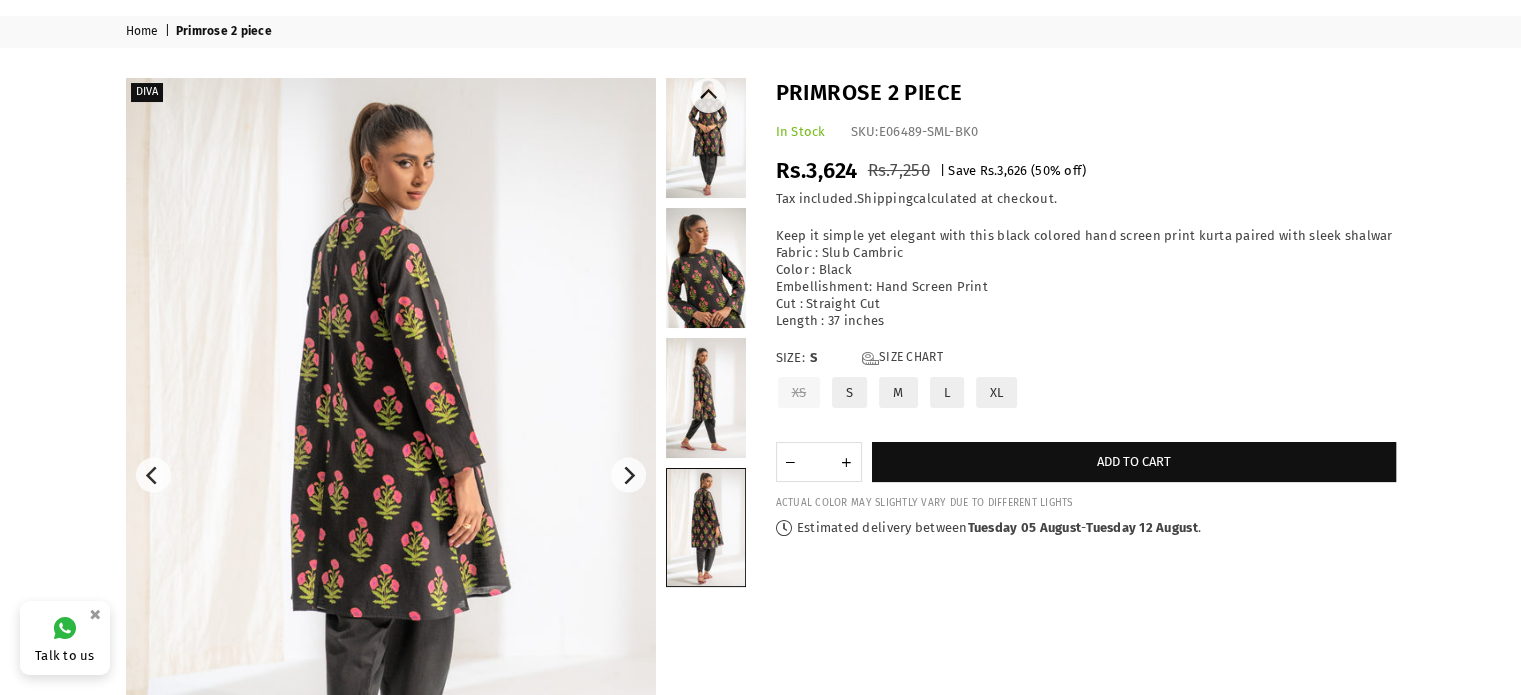 click at bounding box center [706, 138] 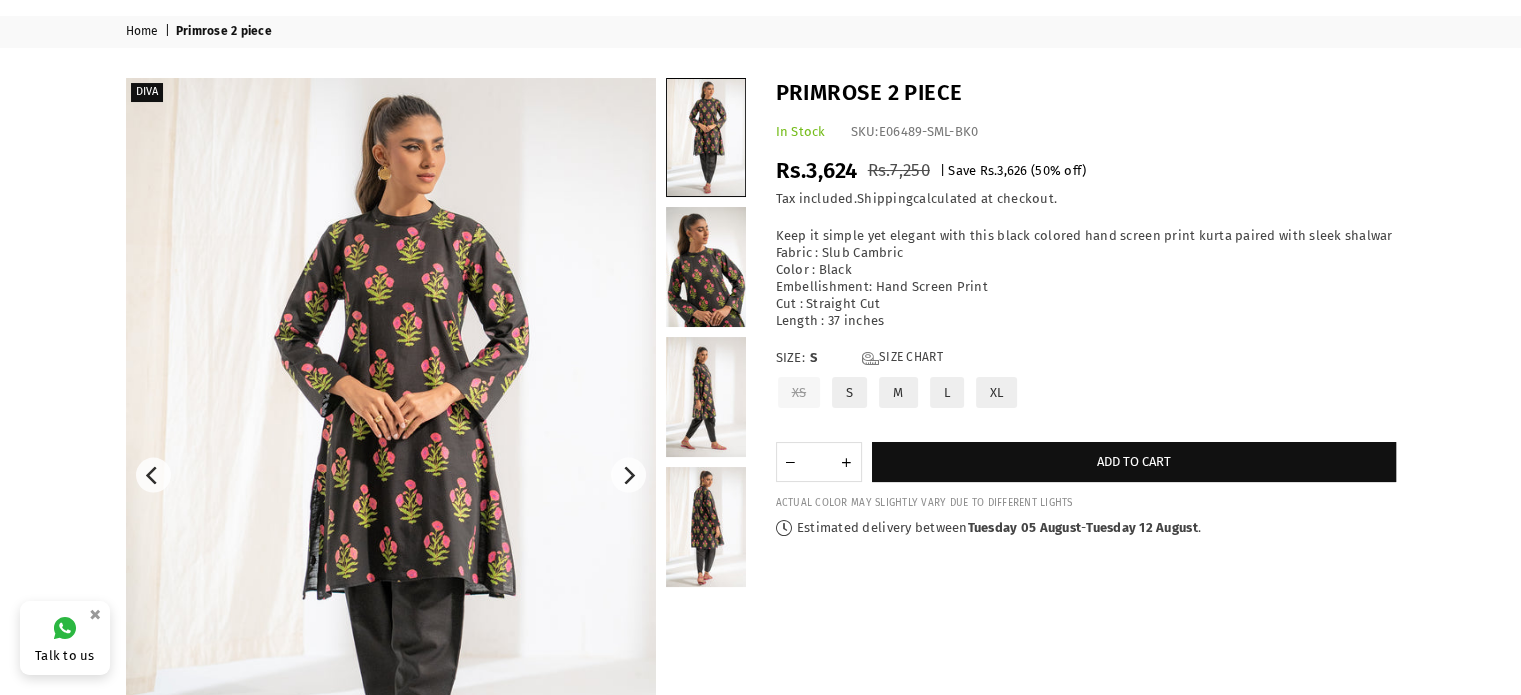 click on "L" at bounding box center [947, 392] 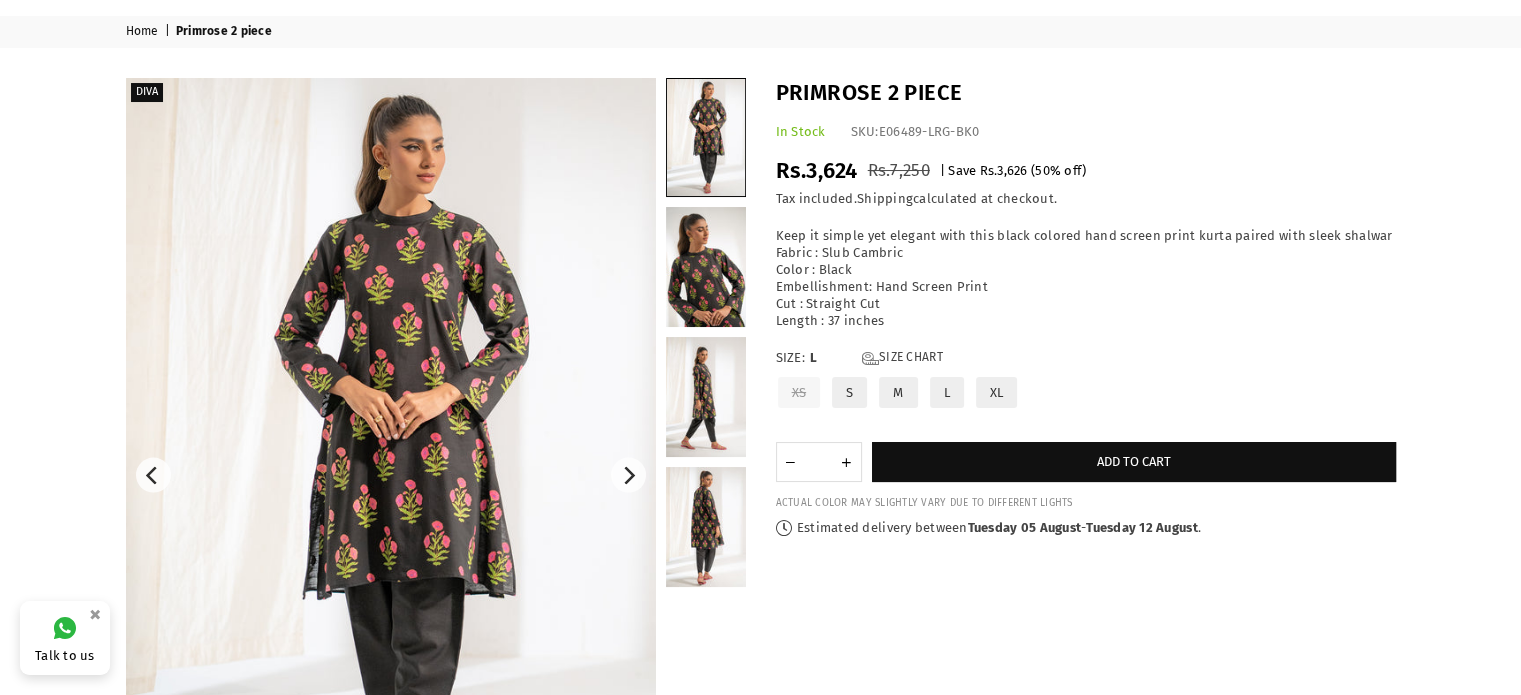 click on "L" at bounding box center (947, 392) 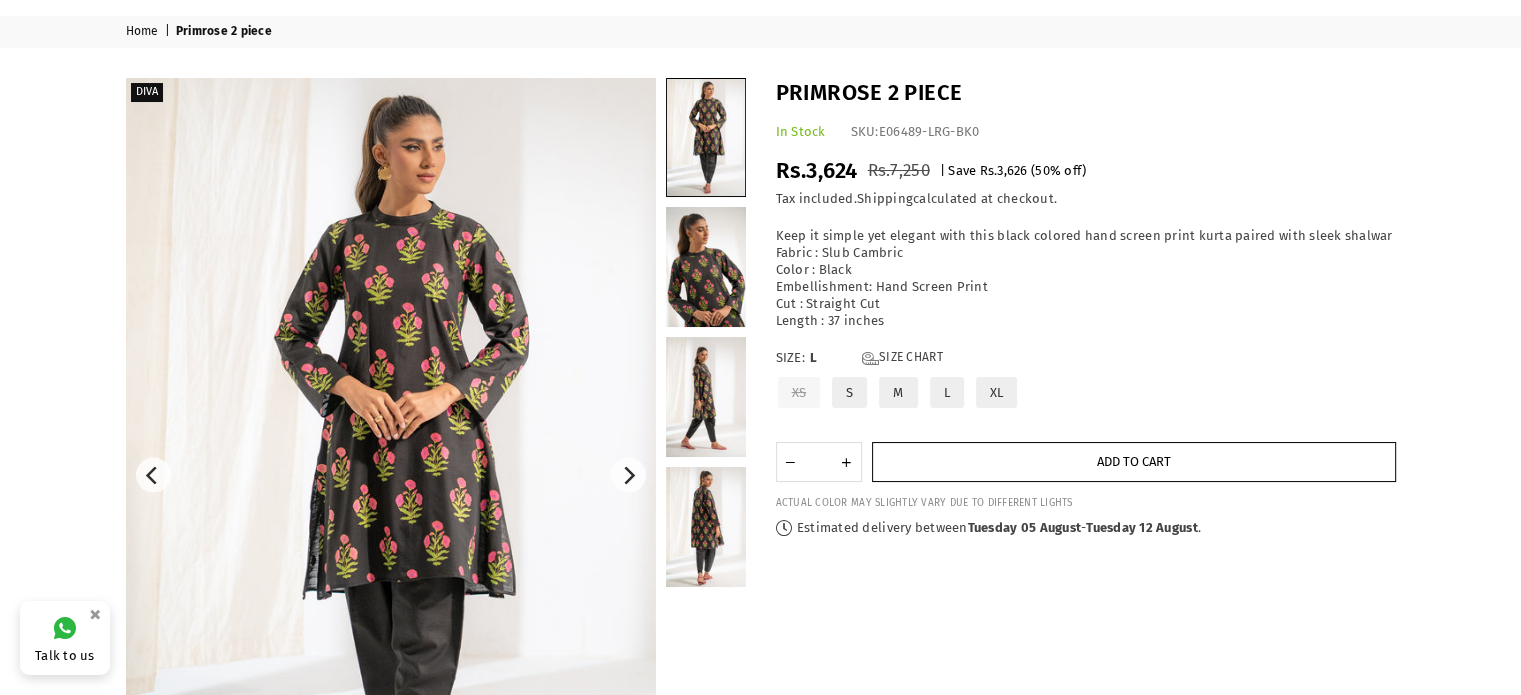 click on "Add to cart" at bounding box center [1134, 462] 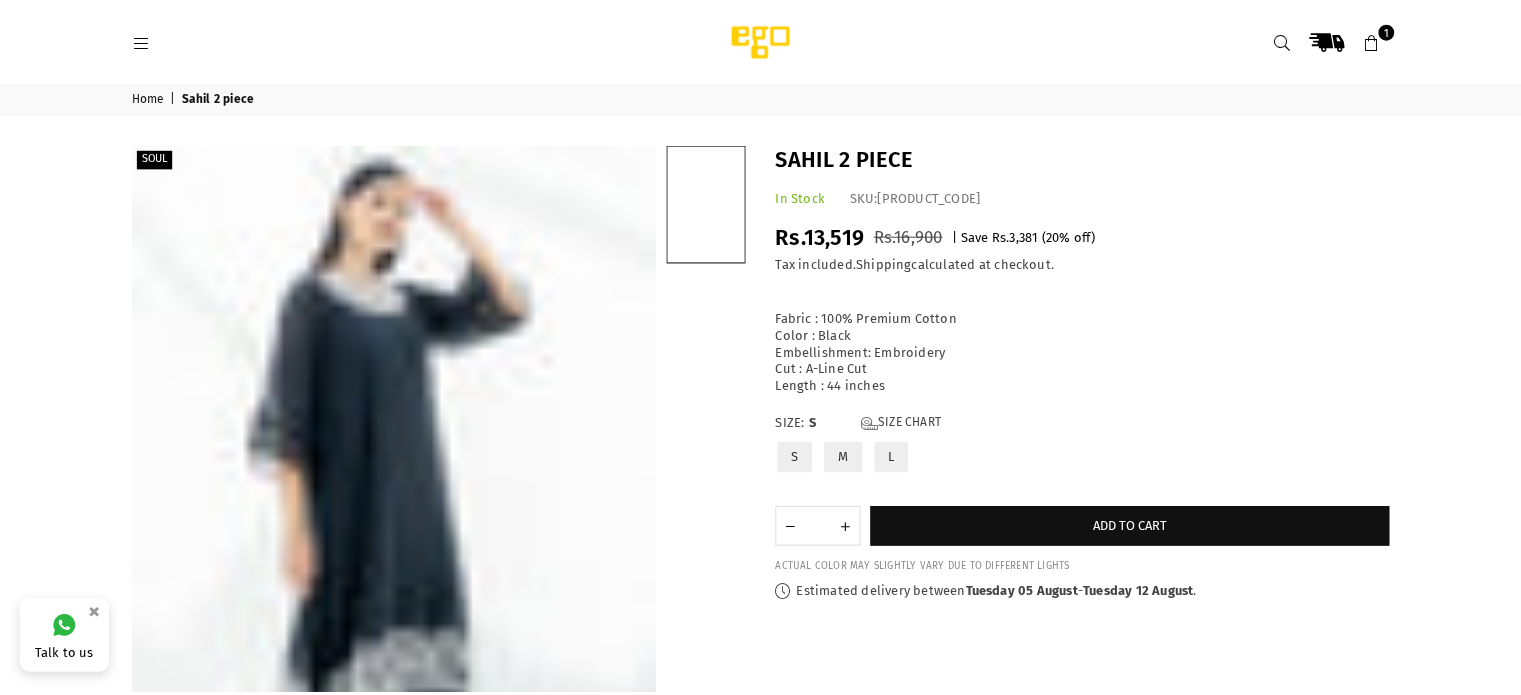 scroll, scrollTop: 0, scrollLeft: 0, axis: both 